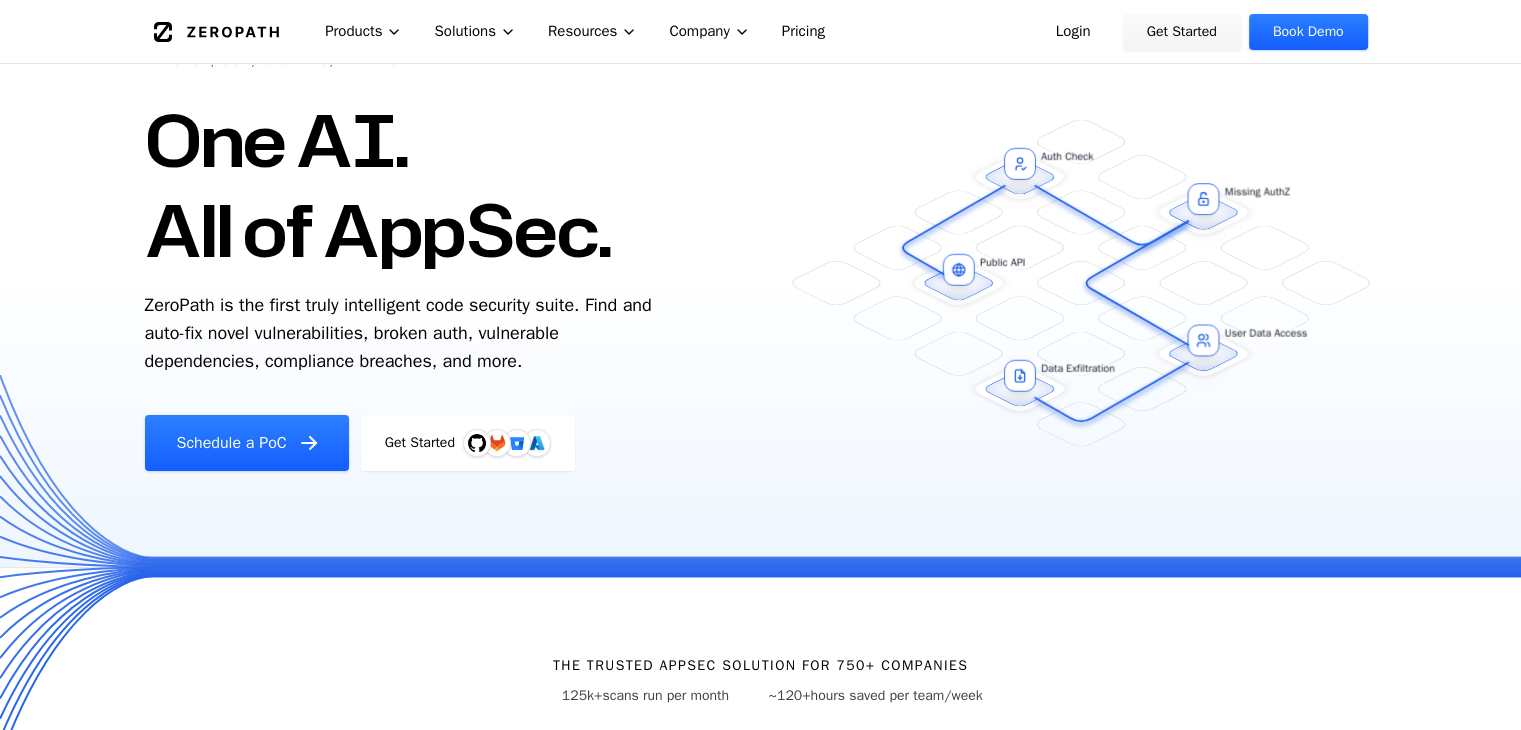 scroll, scrollTop: 0, scrollLeft: 0, axis: both 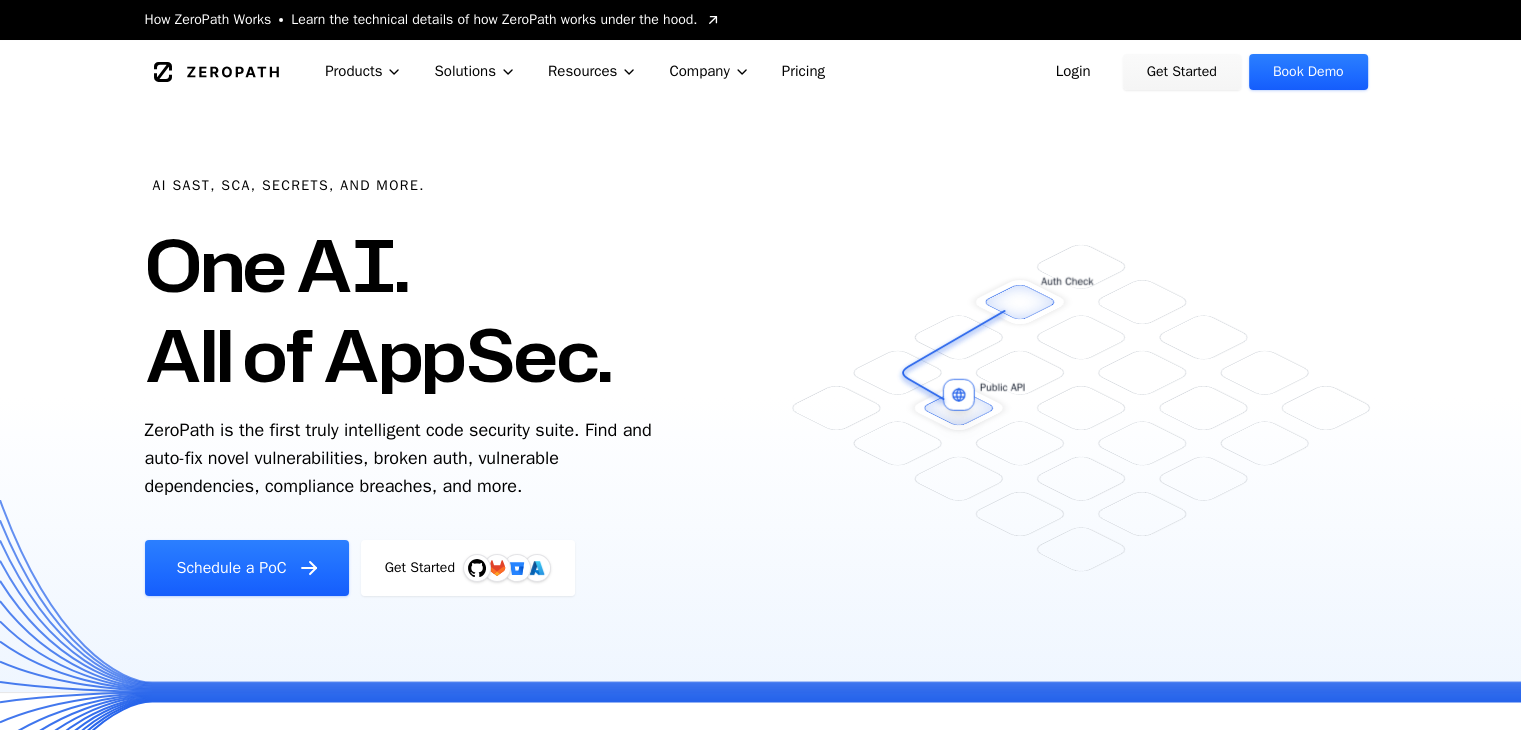 click on "Login" at bounding box center [1073, 72] 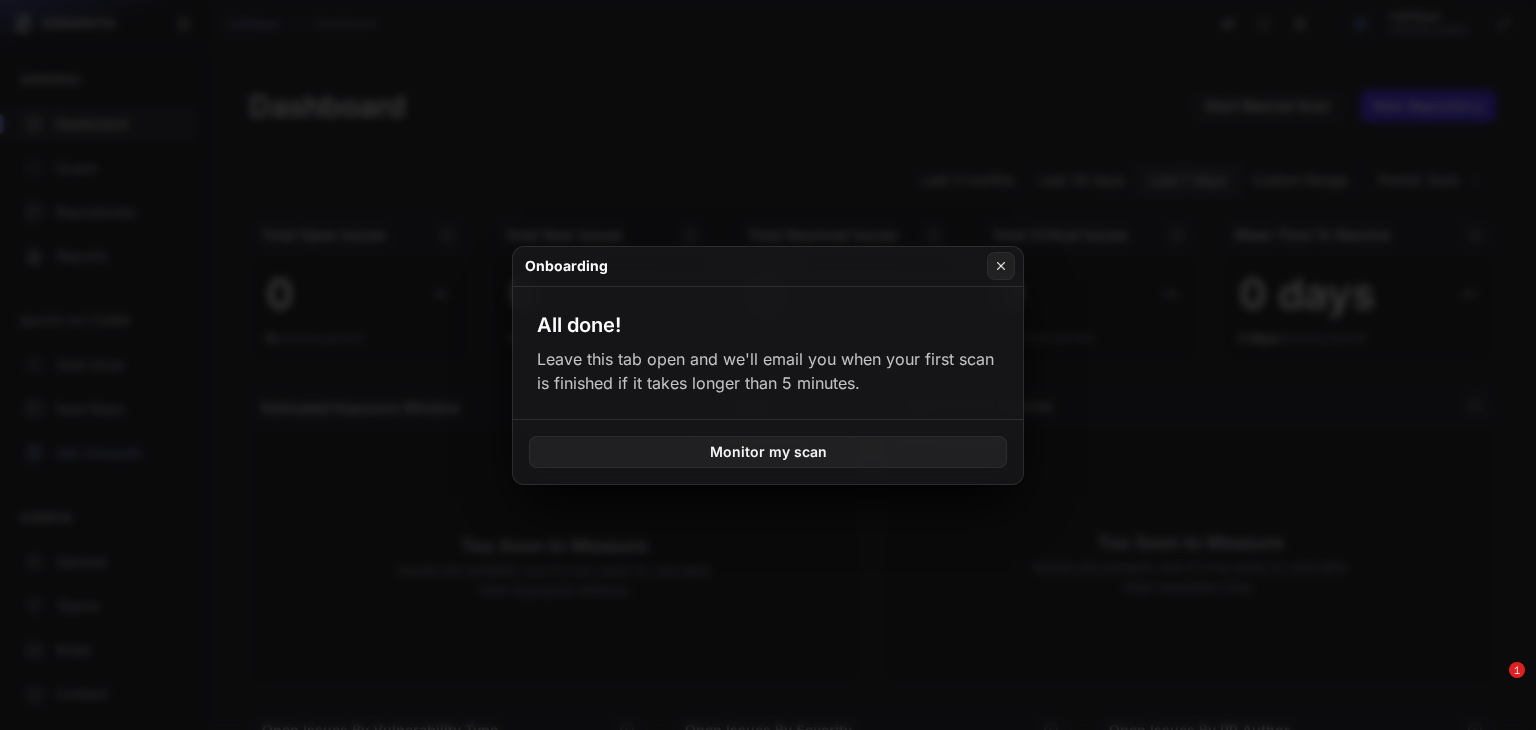 scroll, scrollTop: 0, scrollLeft: 0, axis: both 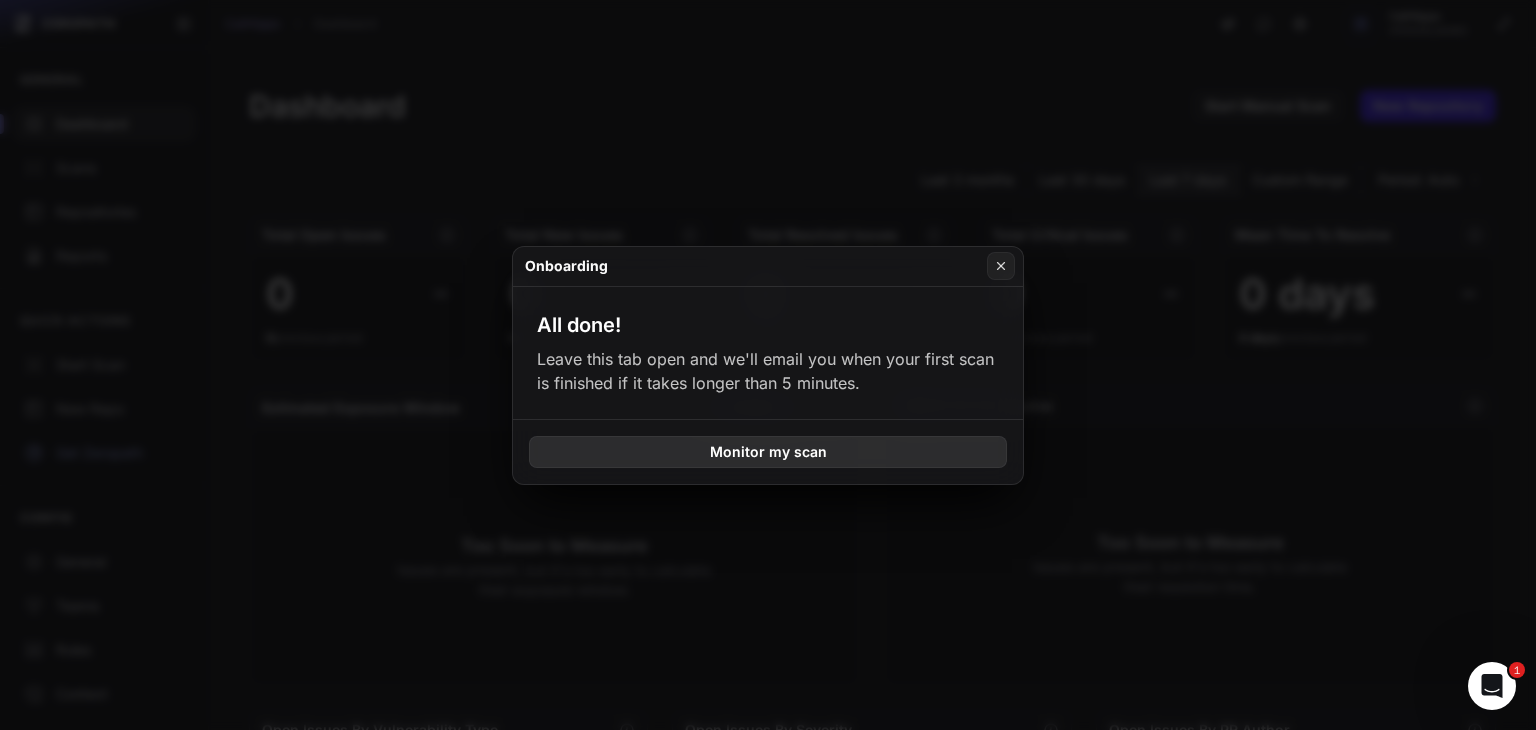 click on "Monitor my scan" at bounding box center (768, 452) 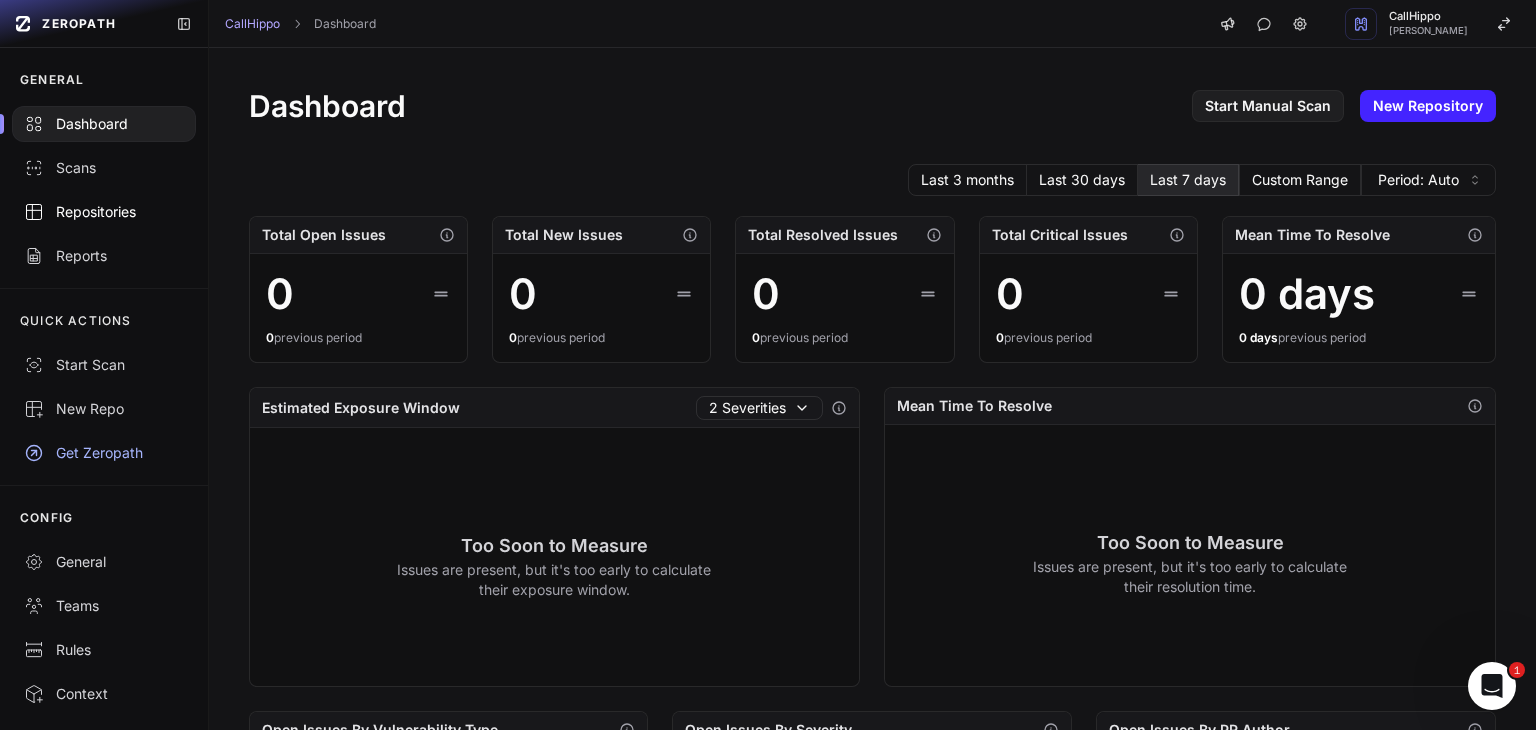 click on "Repositories" at bounding box center (104, 212) 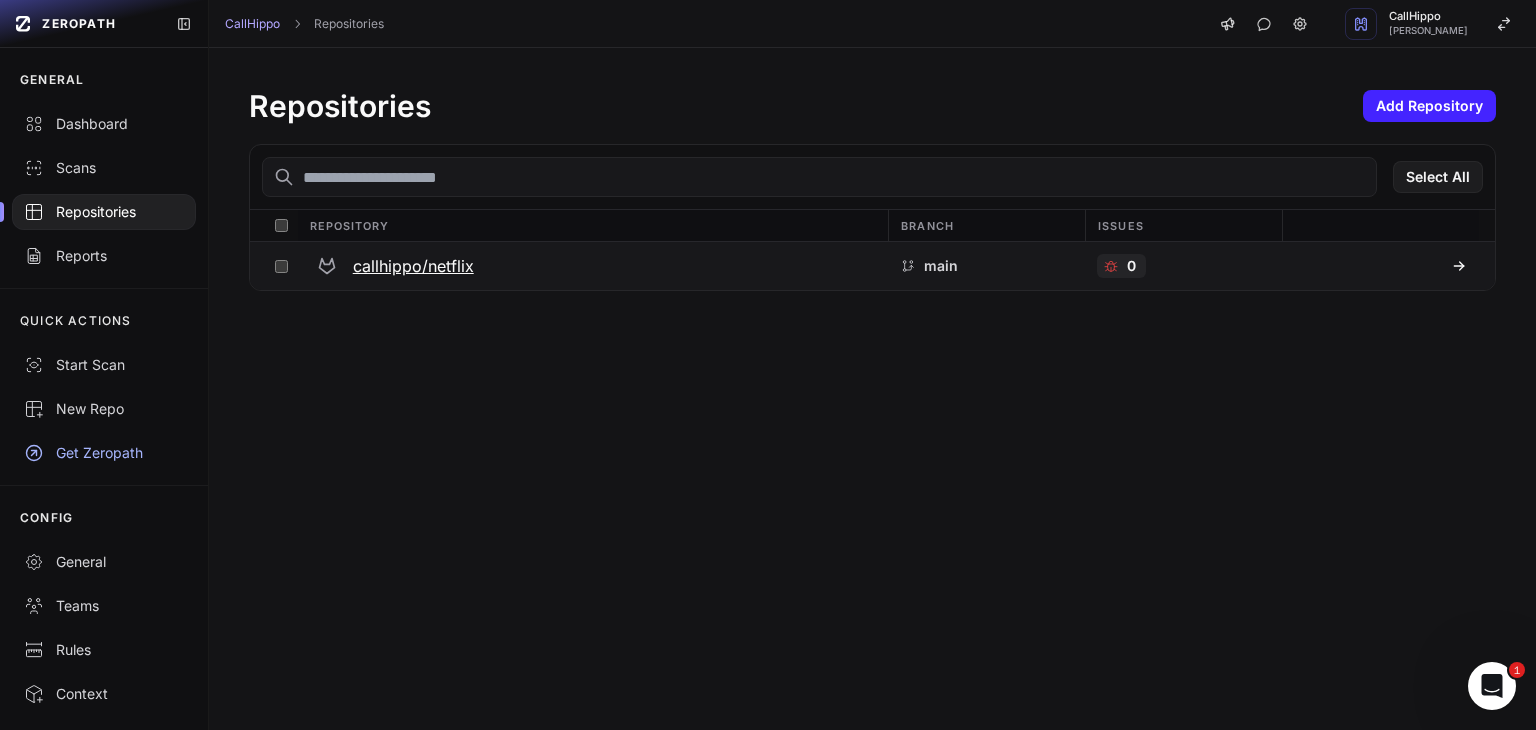 click on "callhippo/netflix" at bounding box center (413, 266) 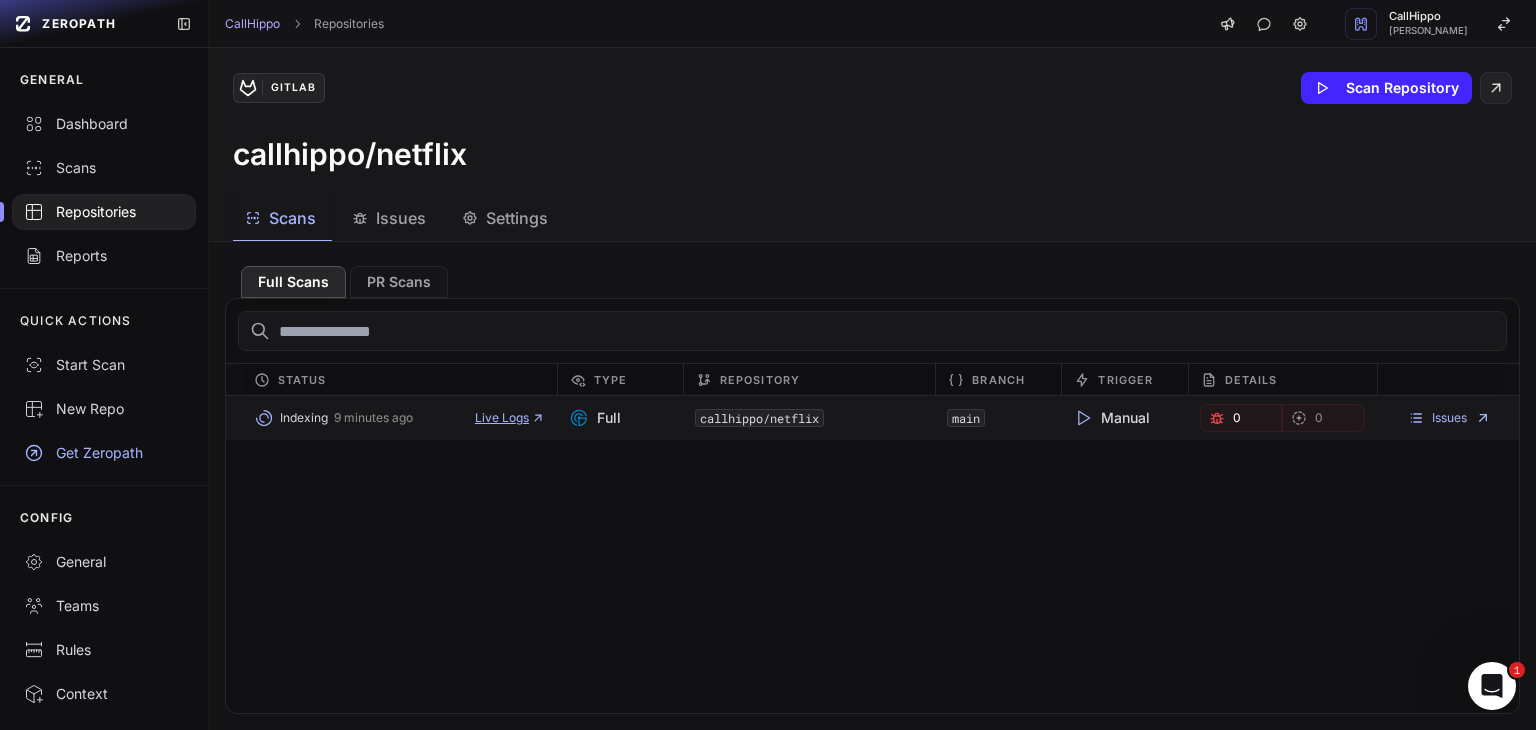 click on "Live Logs" at bounding box center (510, 418) 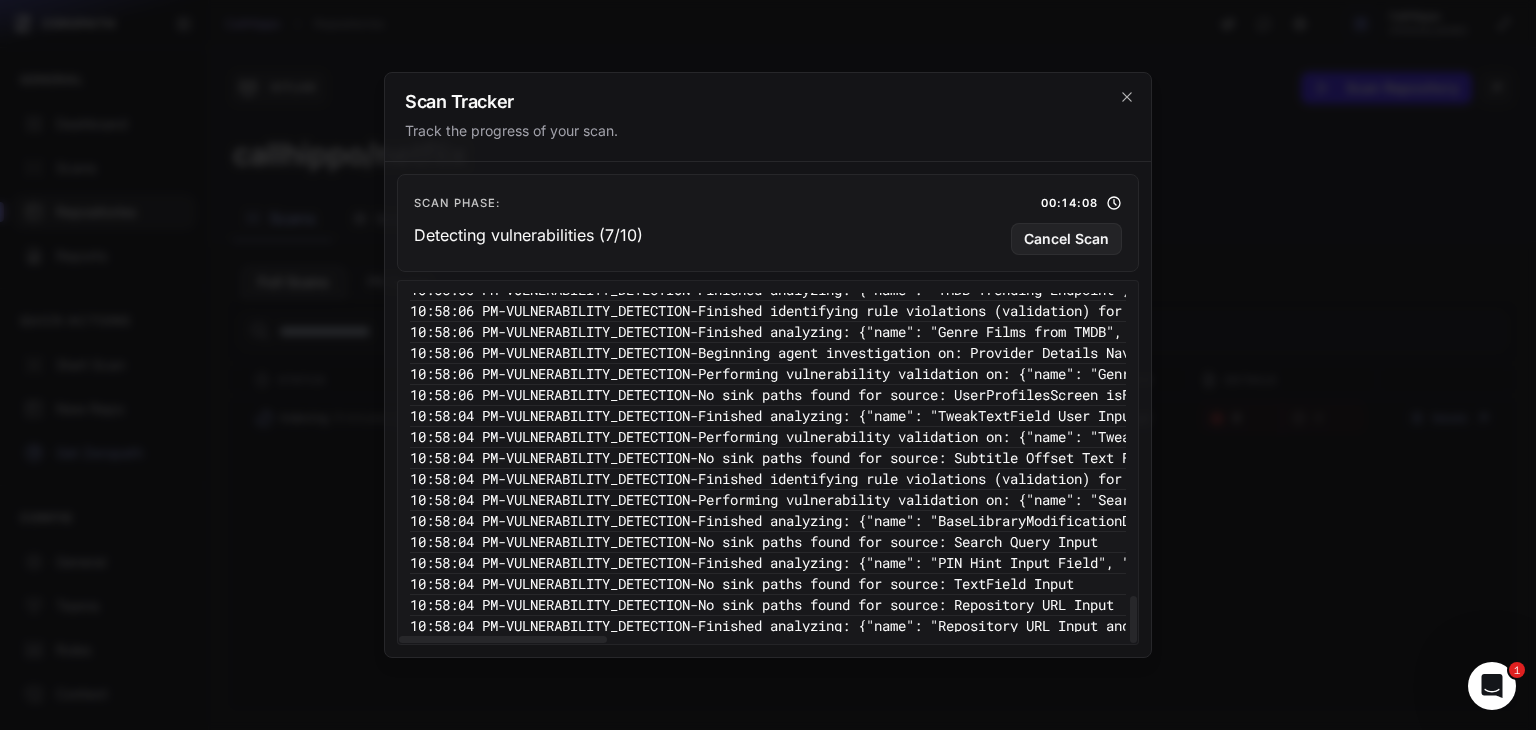 scroll, scrollTop: 2240, scrollLeft: 0, axis: vertical 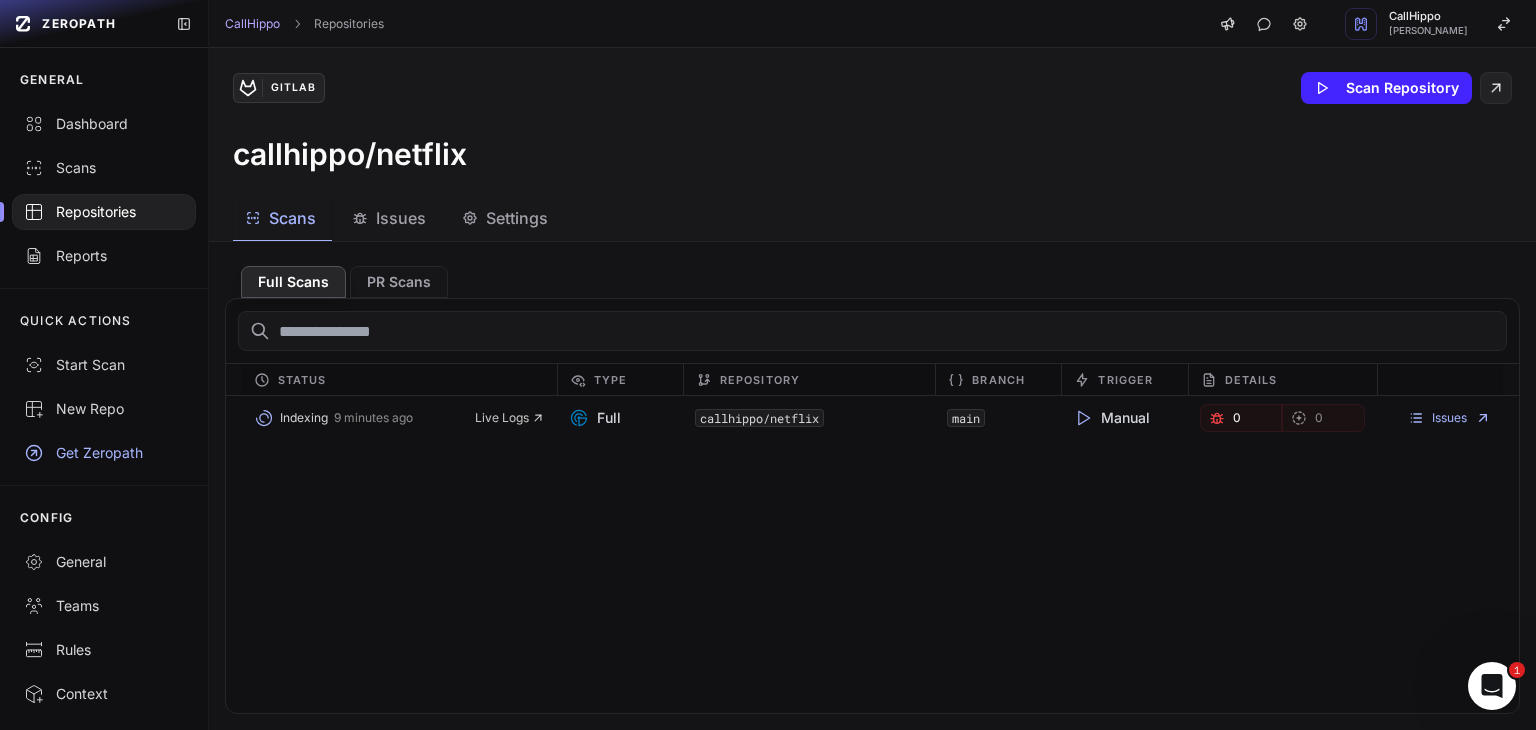 click at bounding box center [1492, 686] 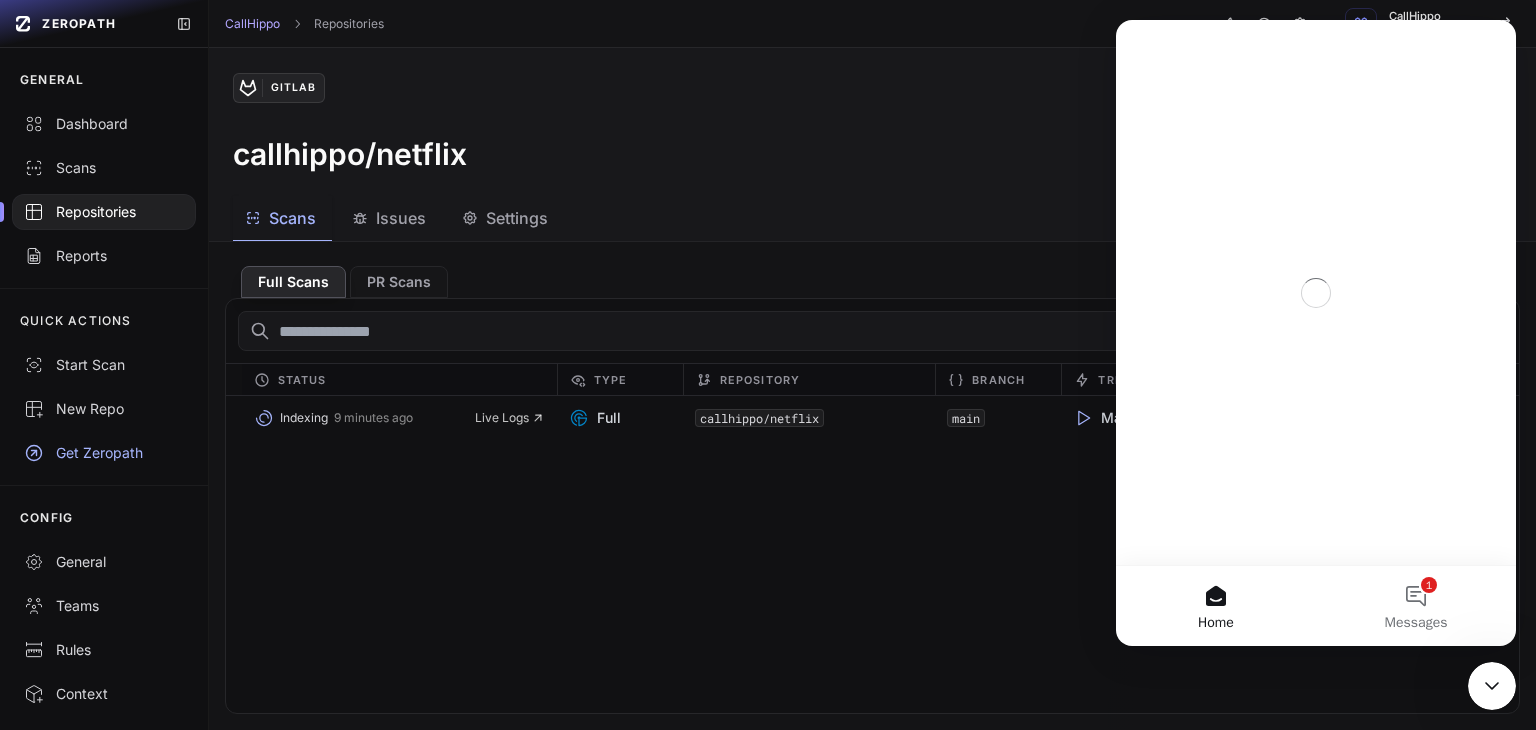 scroll, scrollTop: 0, scrollLeft: 0, axis: both 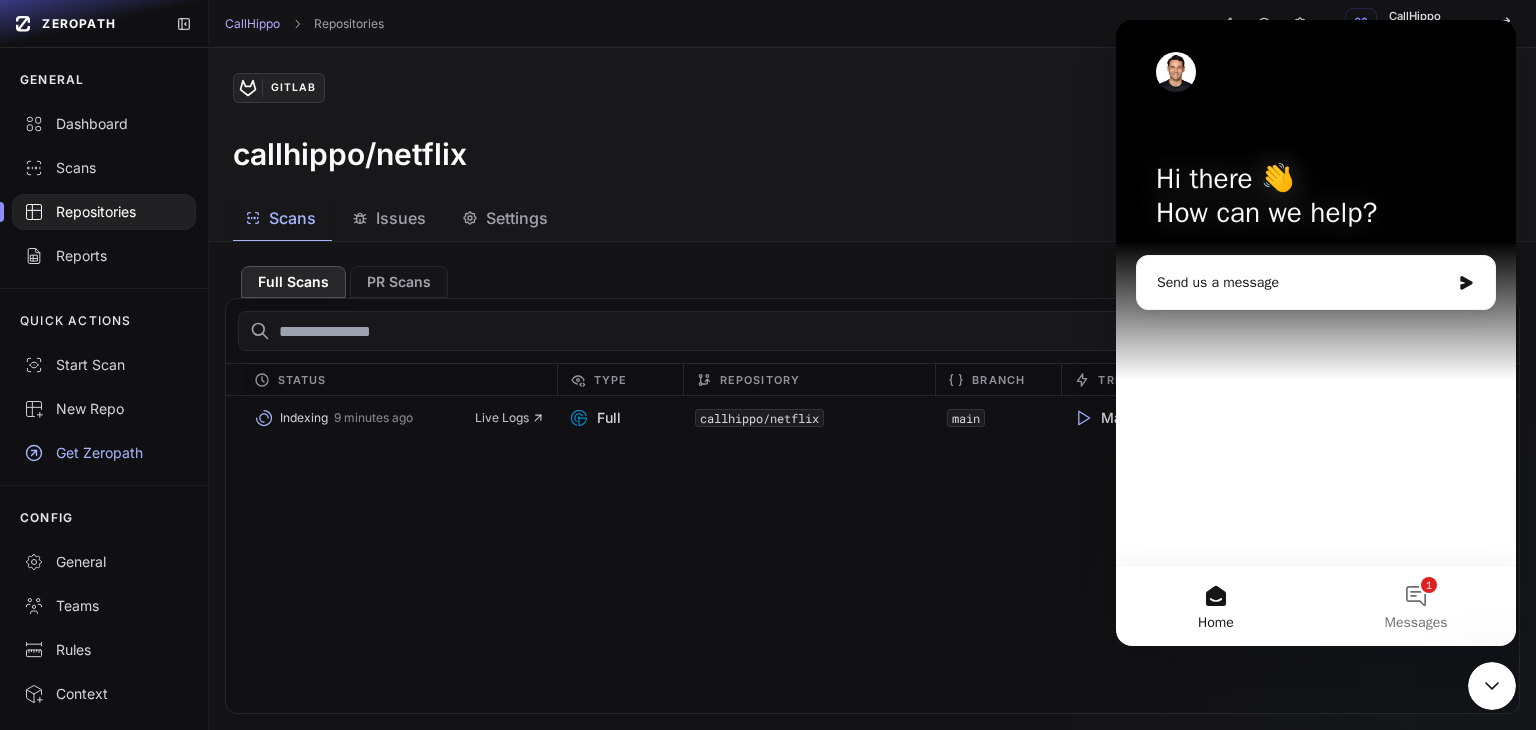 click at bounding box center [1492, 686] 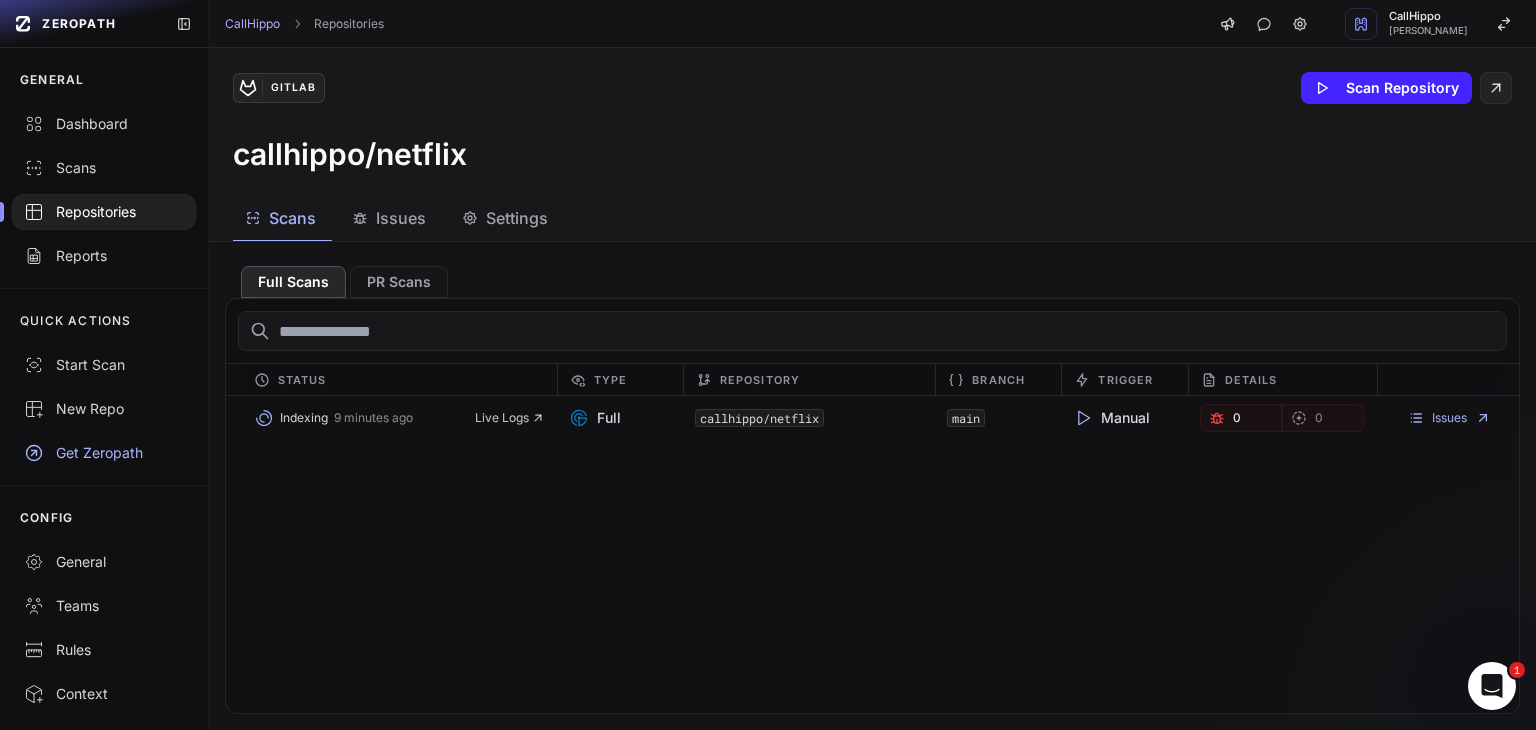 scroll, scrollTop: 0, scrollLeft: 0, axis: both 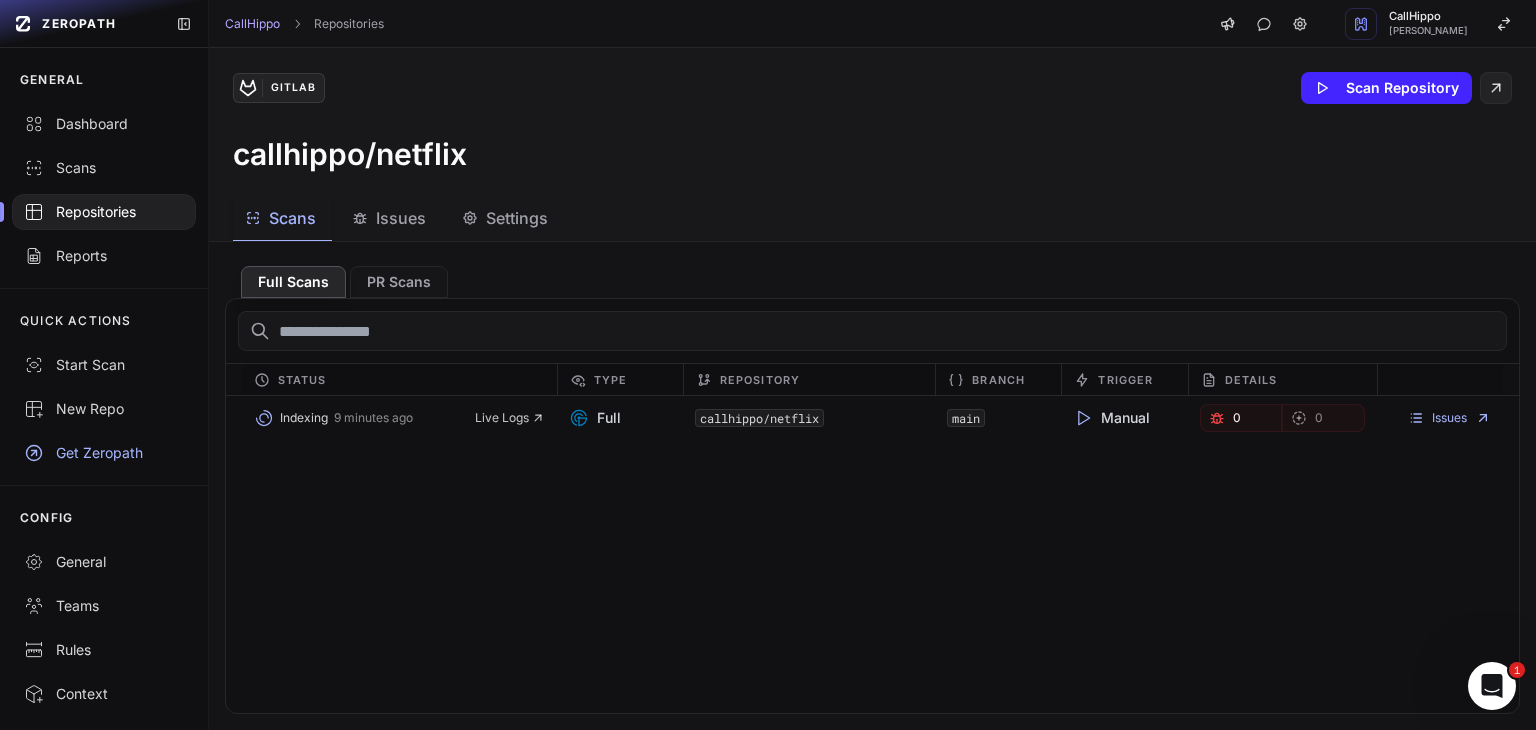 click at bounding box center [1492, 686] 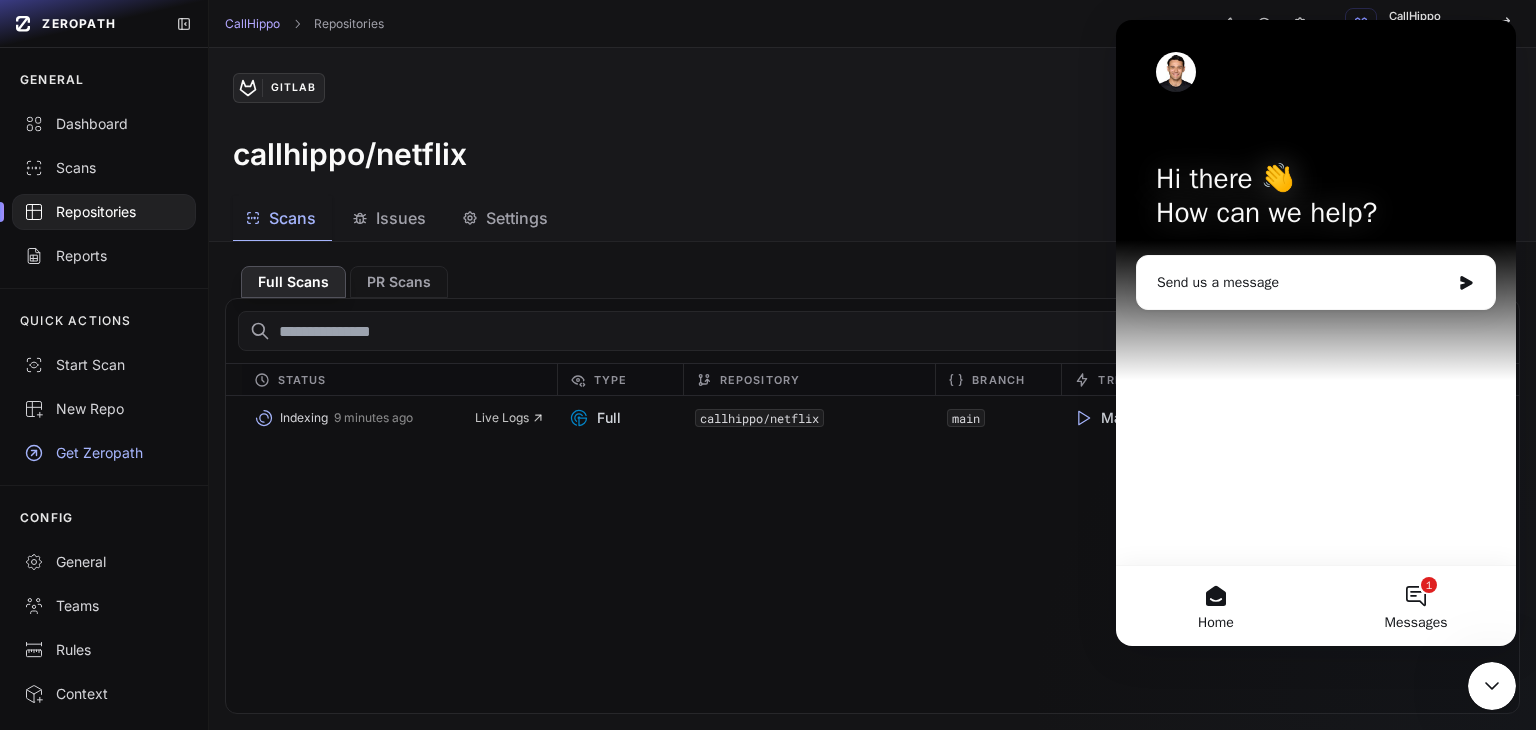 click on "1 Messages" at bounding box center (1416, 606) 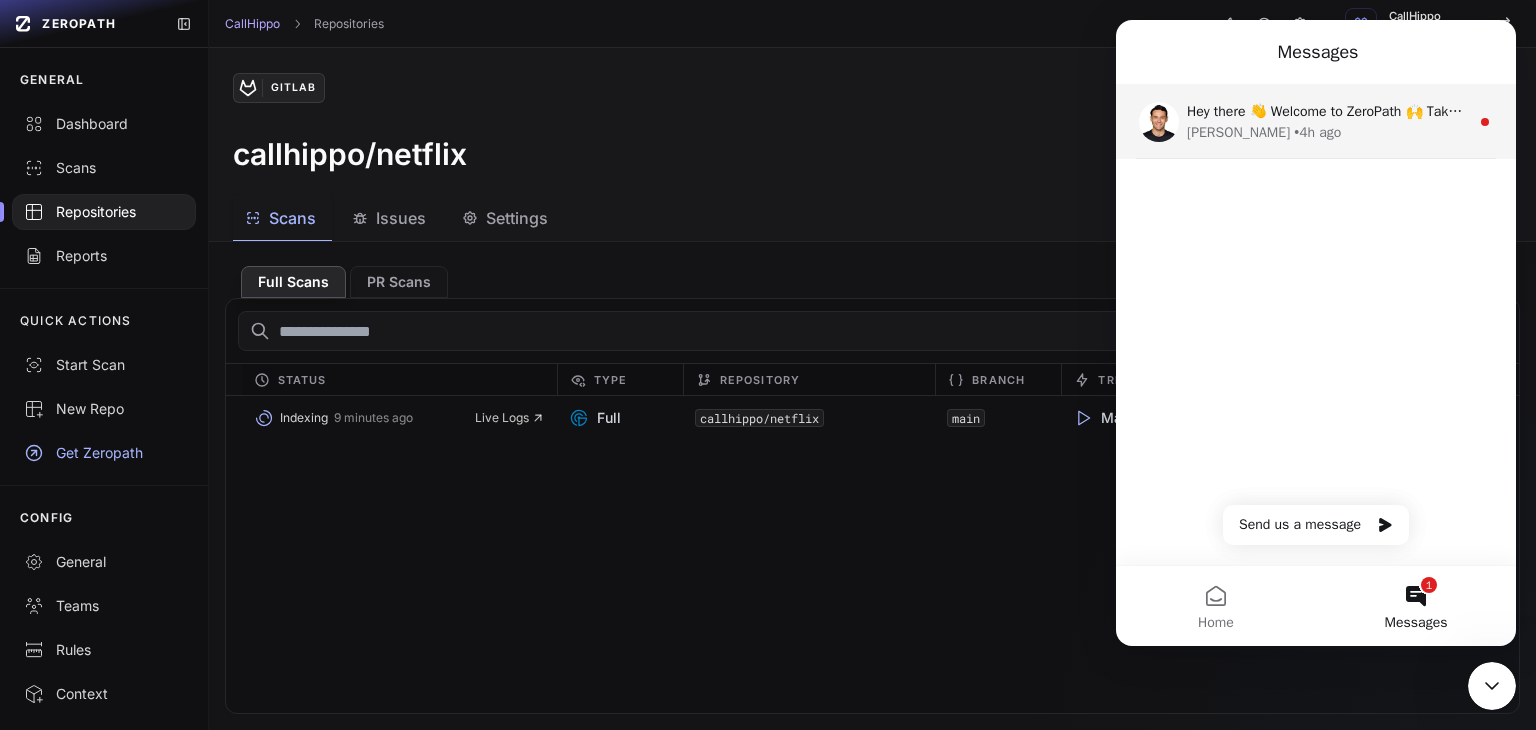click on "Hey there 👋 Welcome to ZeroPath 🙌 Take a look around! If you have any questions, just reply to this message. [PERSON_NAME]" at bounding box center (1586, 111) 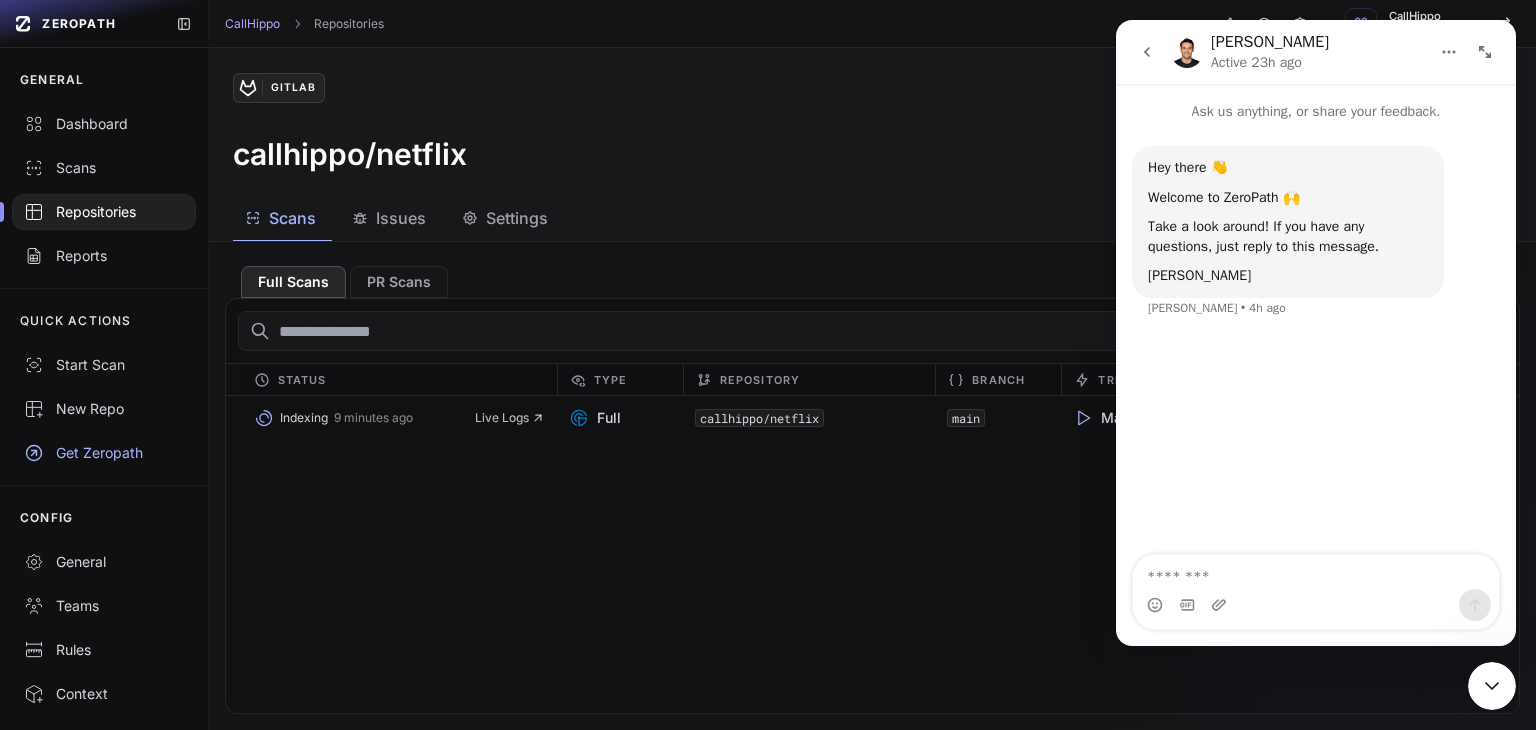 click 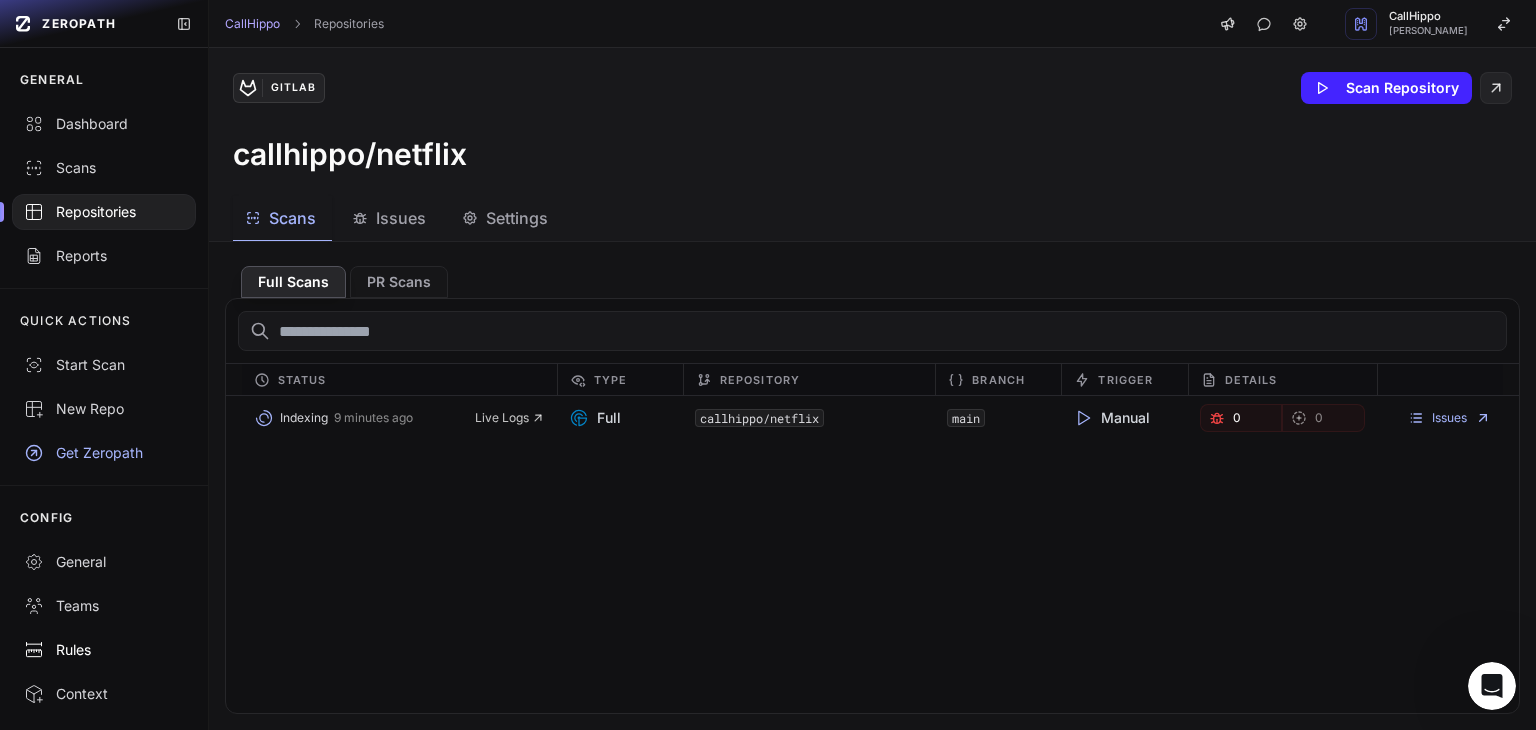 scroll, scrollTop: 148, scrollLeft: 0, axis: vertical 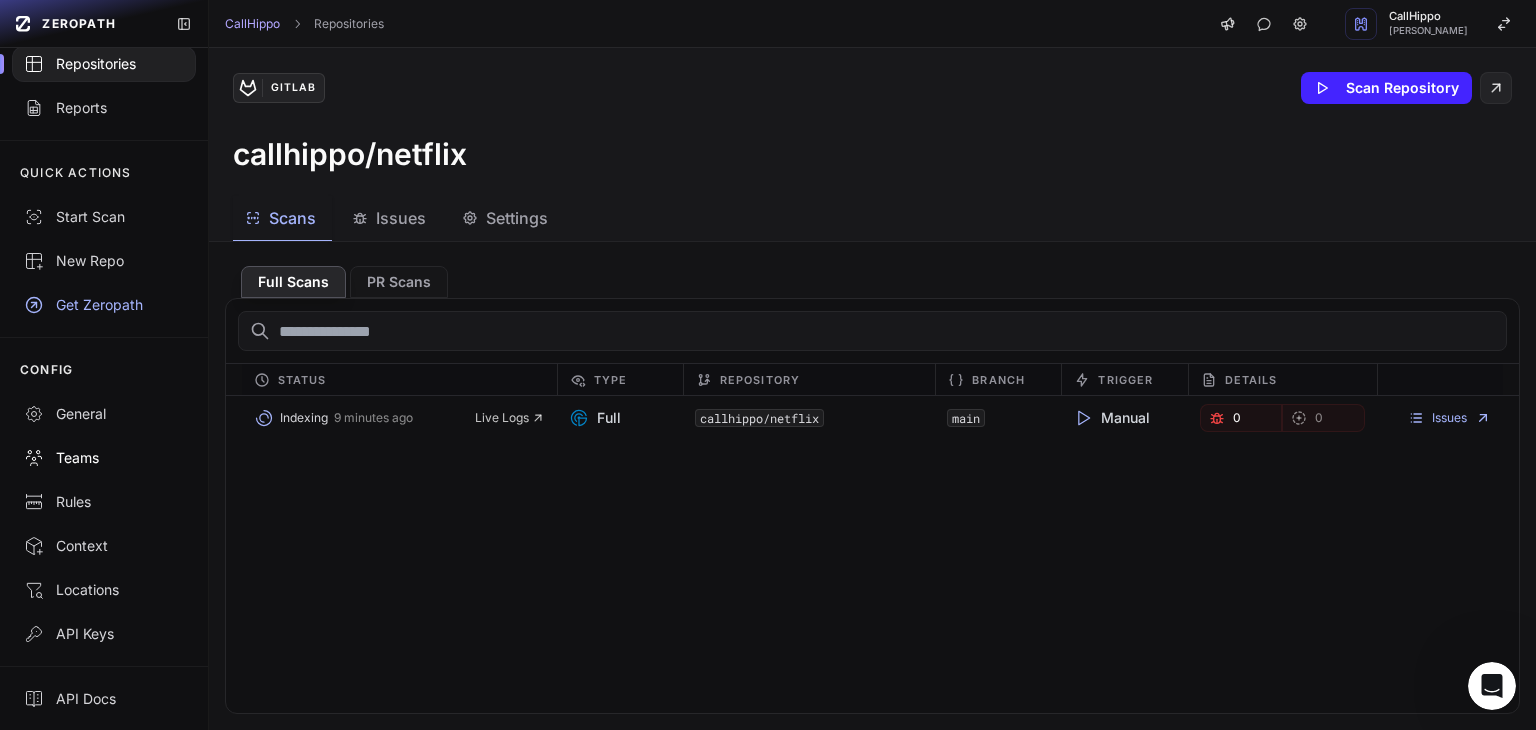 click on "Teams" at bounding box center [104, 458] 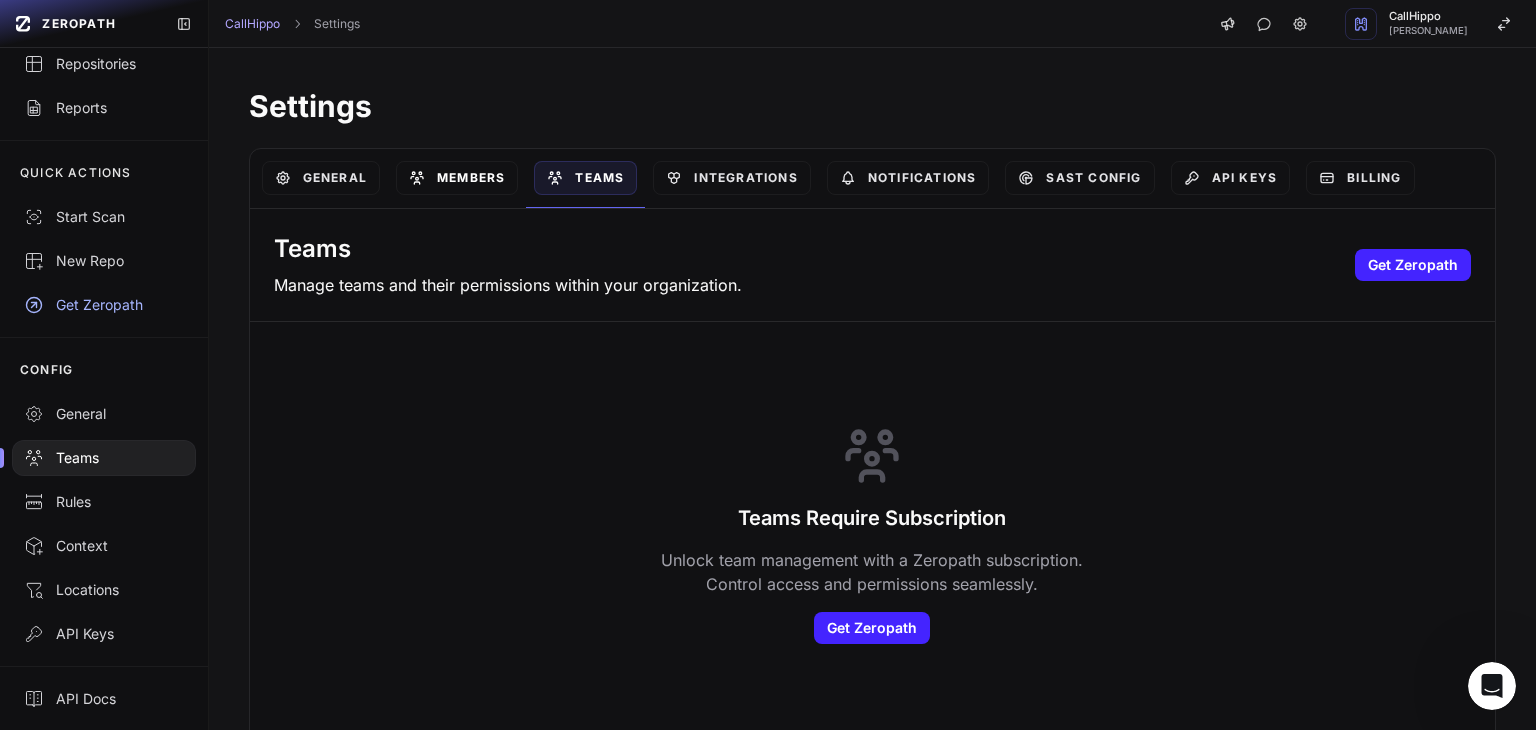 click on "Members" at bounding box center [457, 178] 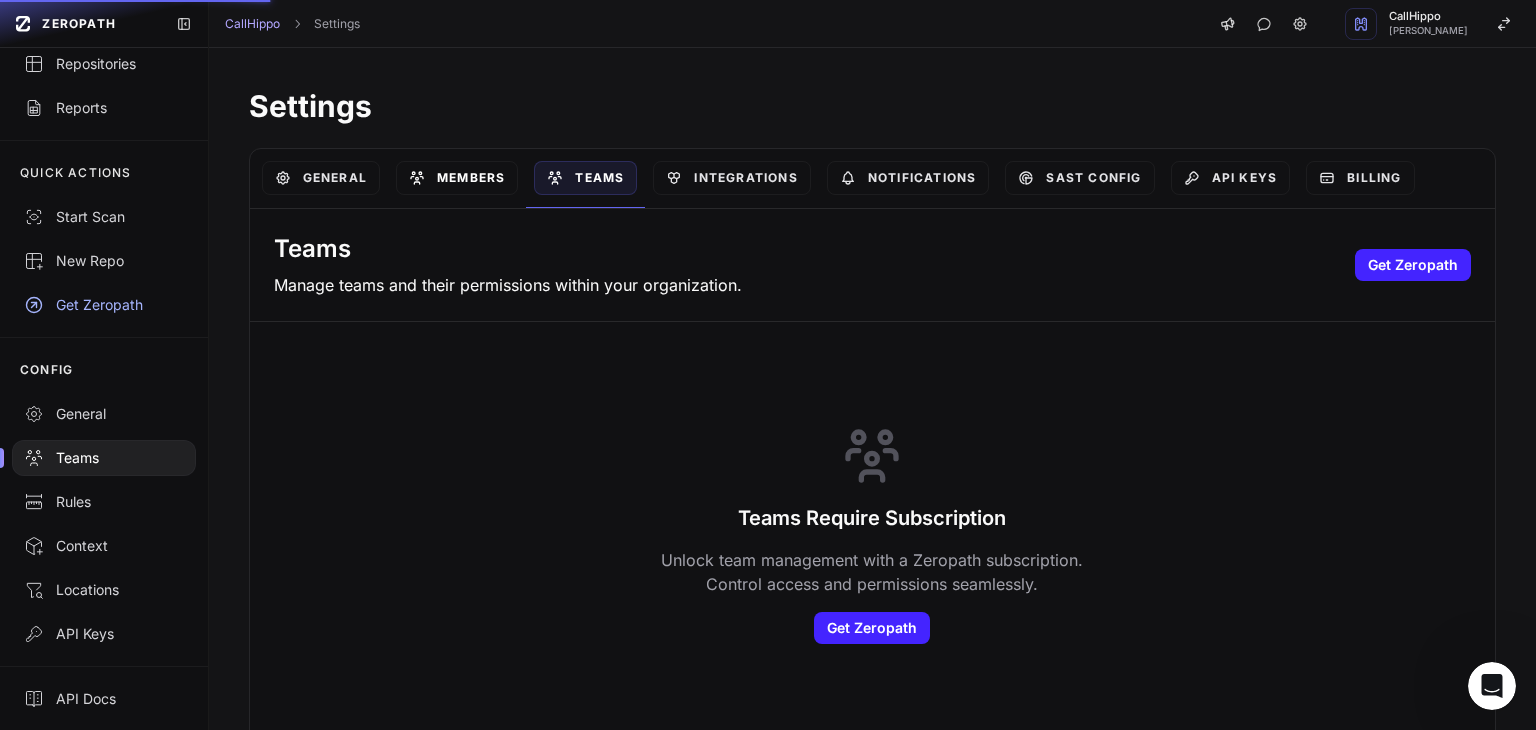 click on "Members" at bounding box center [457, 178] 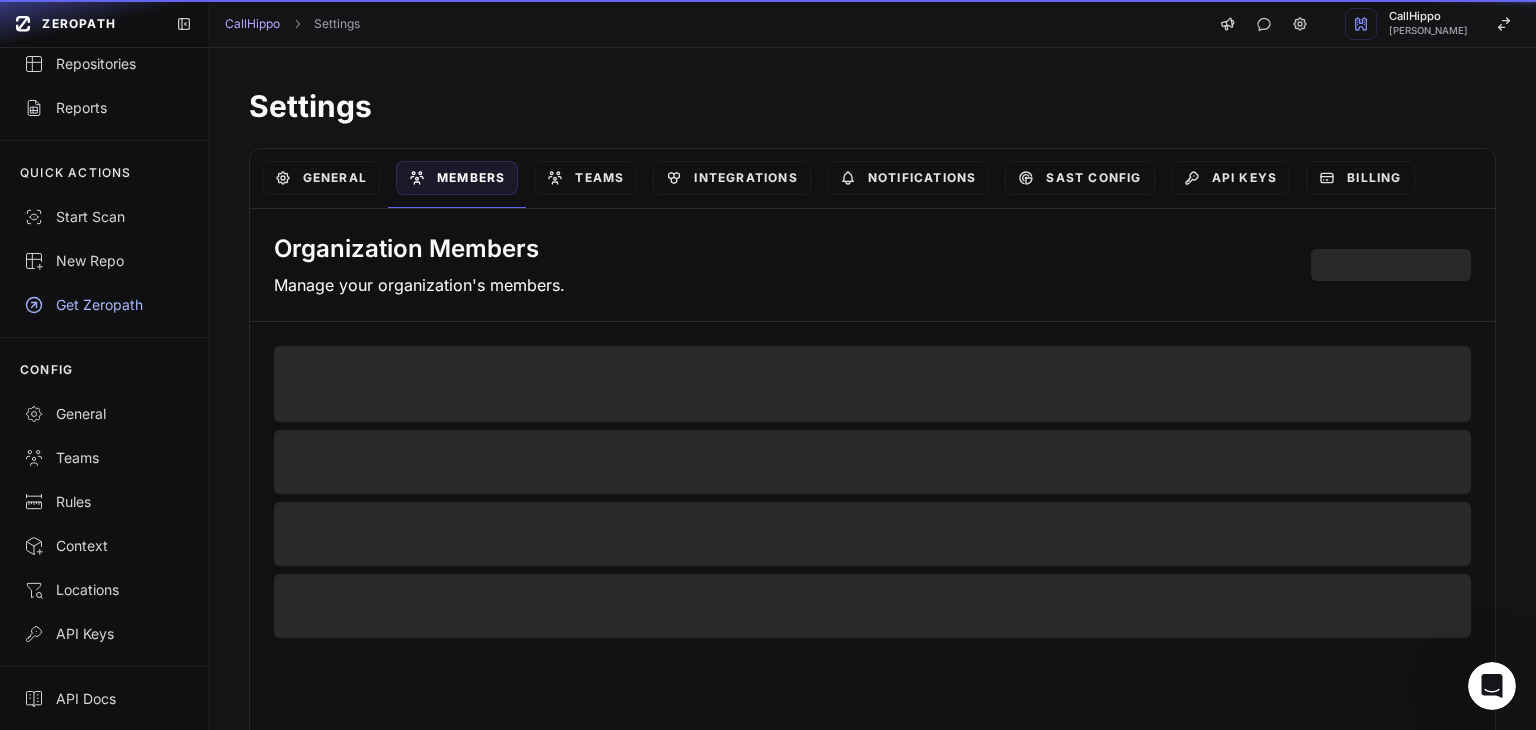 click on "Members" at bounding box center [457, 178] 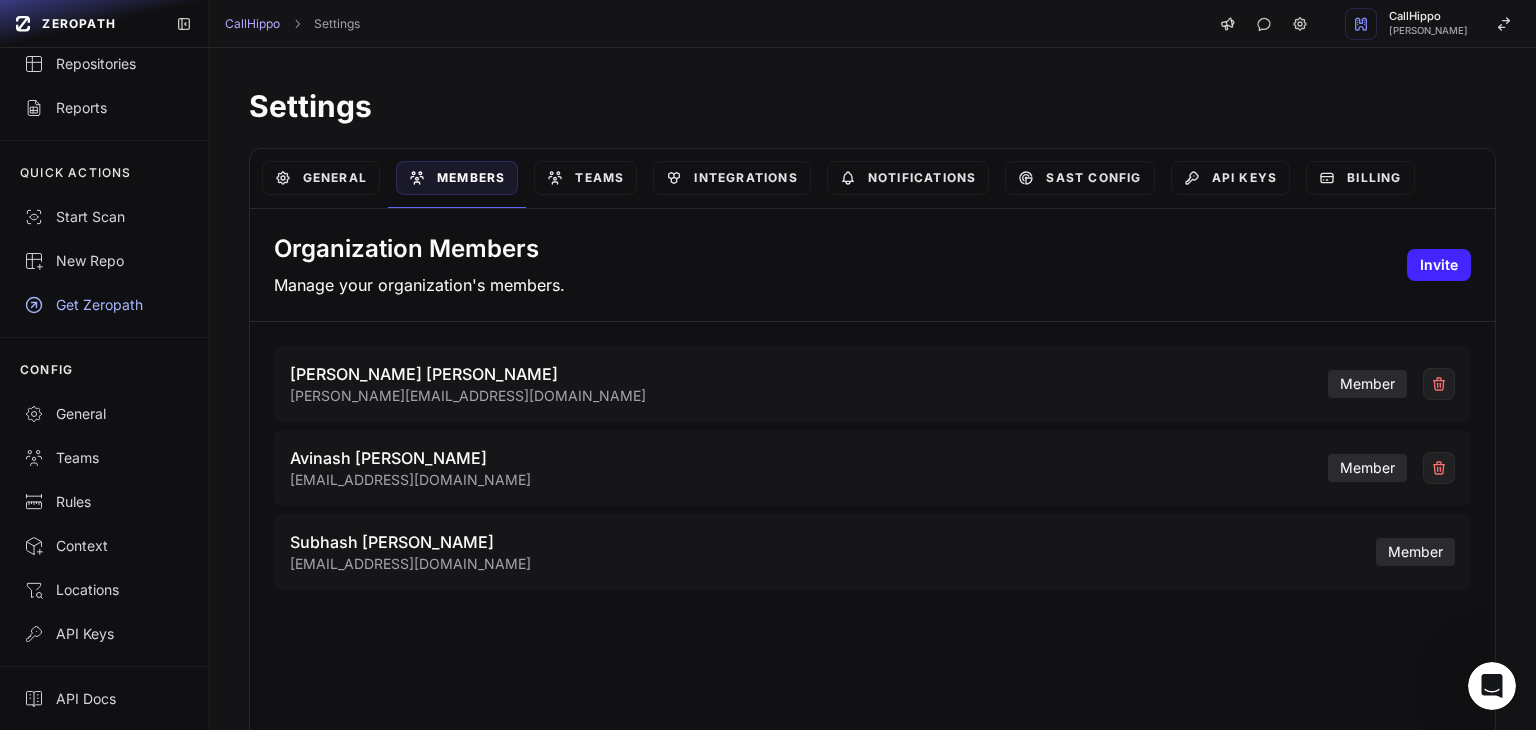scroll, scrollTop: 0, scrollLeft: 0, axis: both 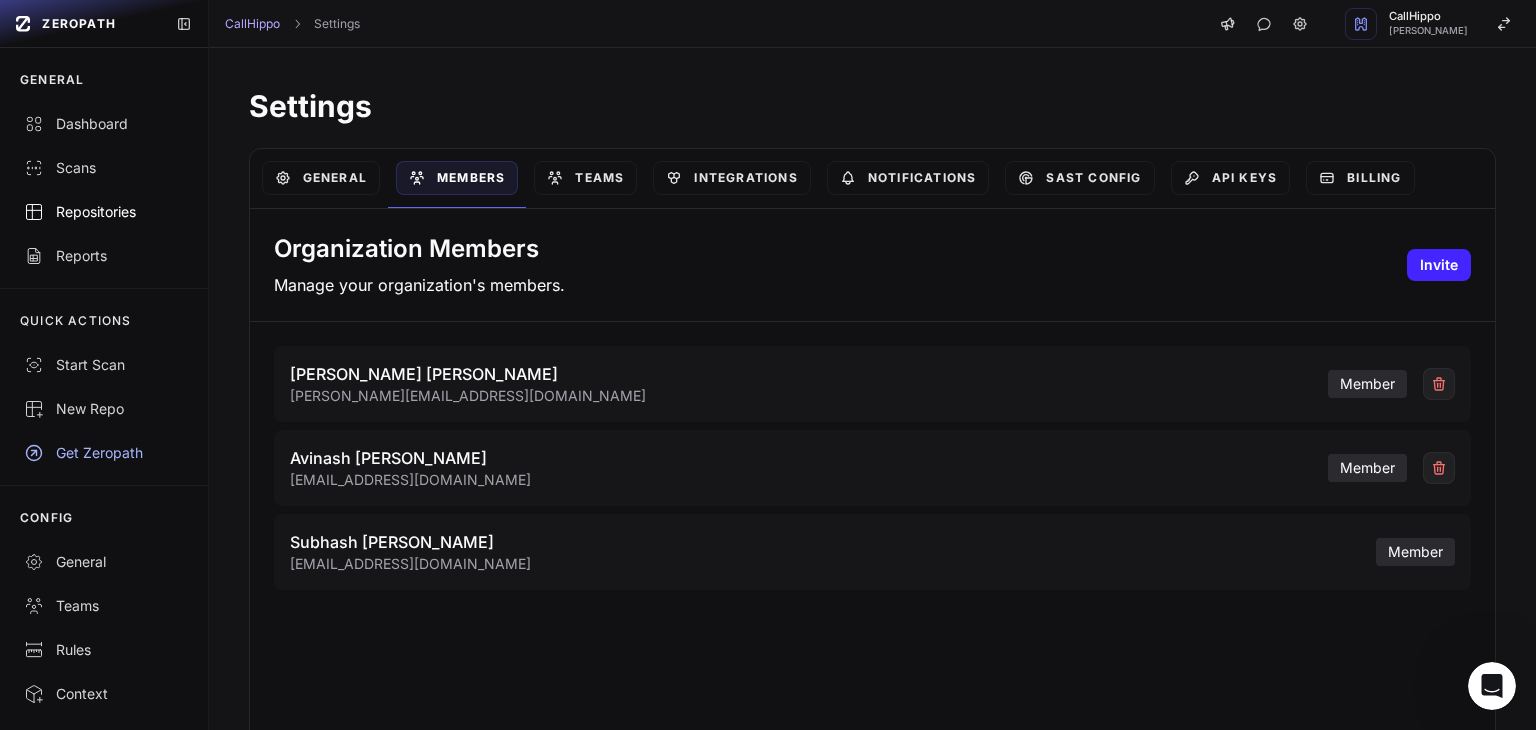 click on "Repositories" at bounding box center [104, 212] 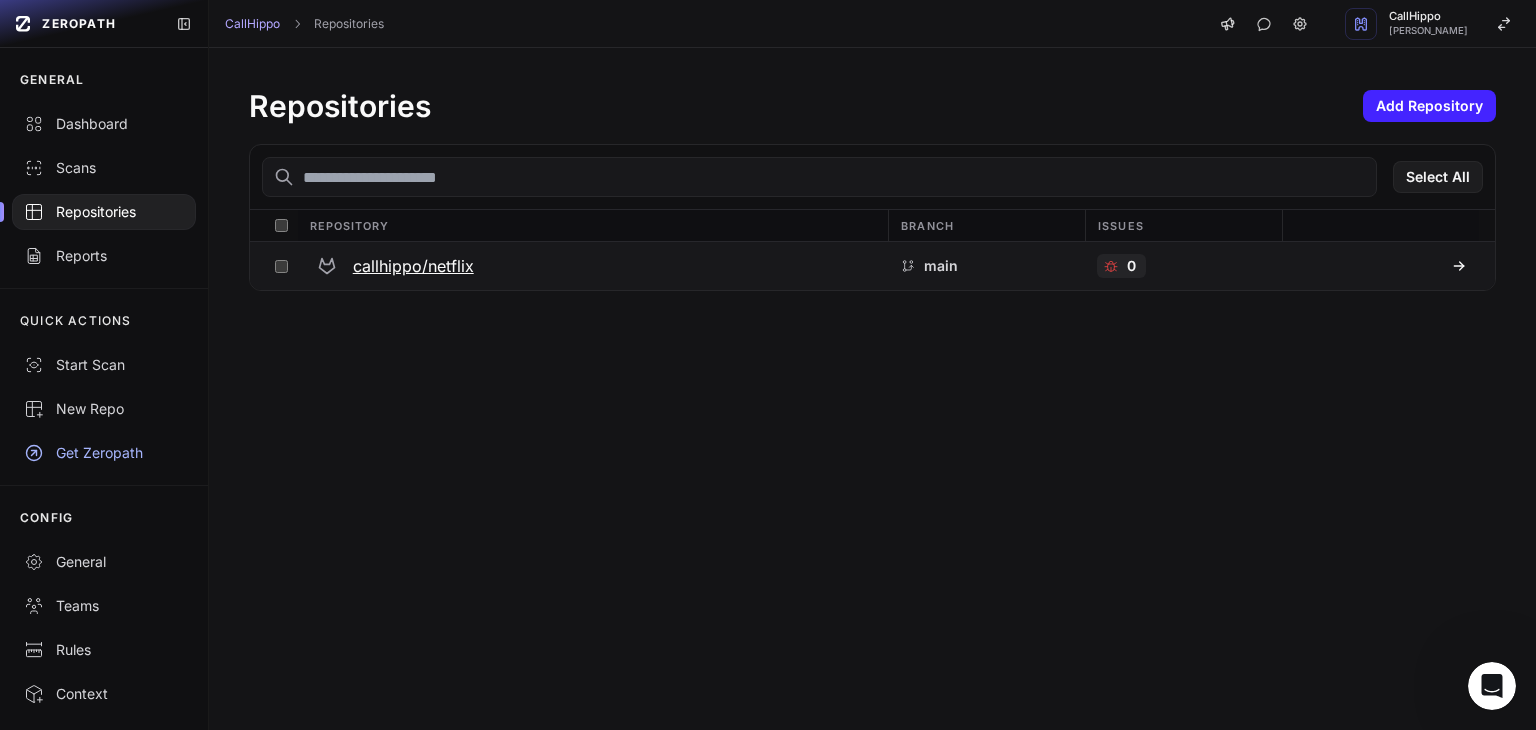 click on "callhippo/netflix" at bounding box center [413, 266] 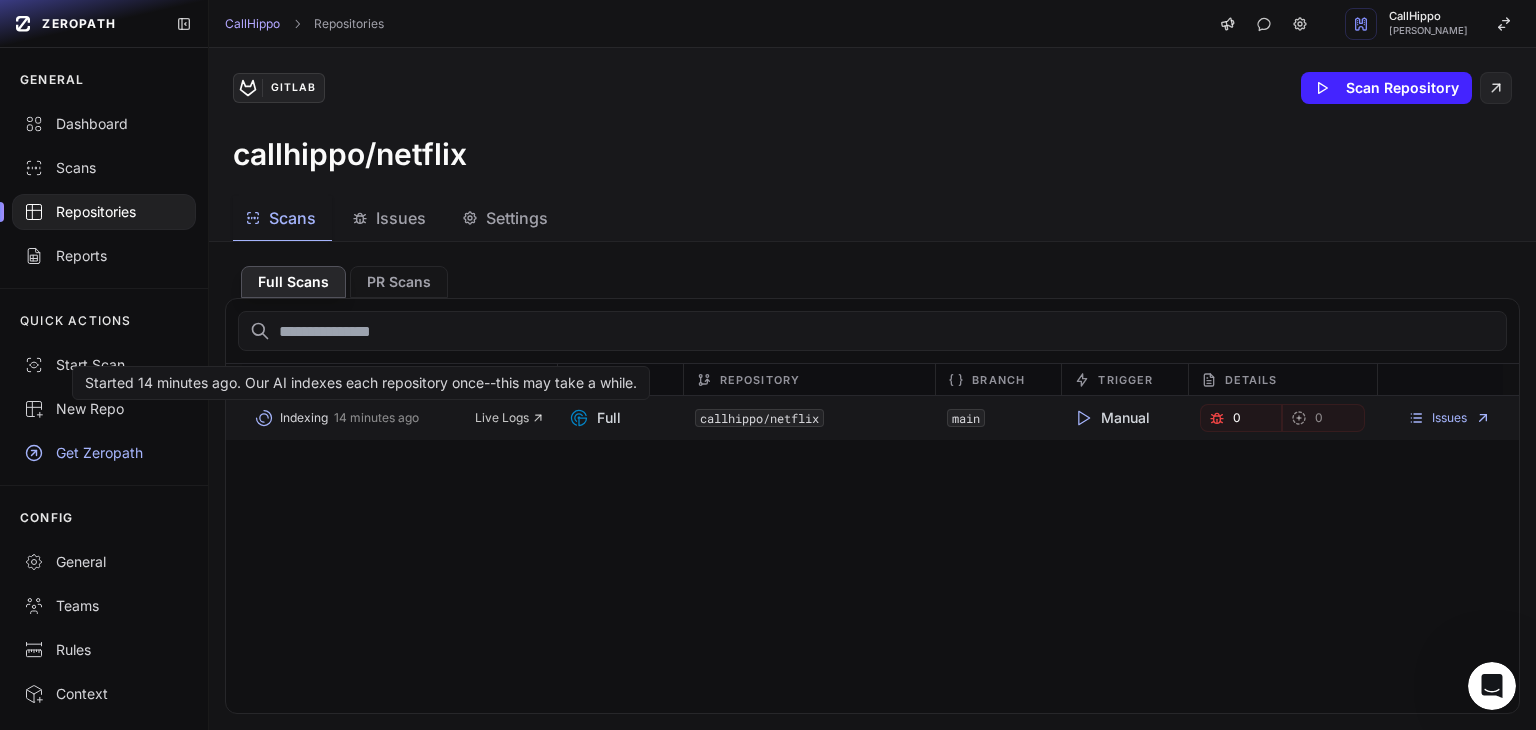 click on "14 minutes ago" at bounding box center [376, 418] 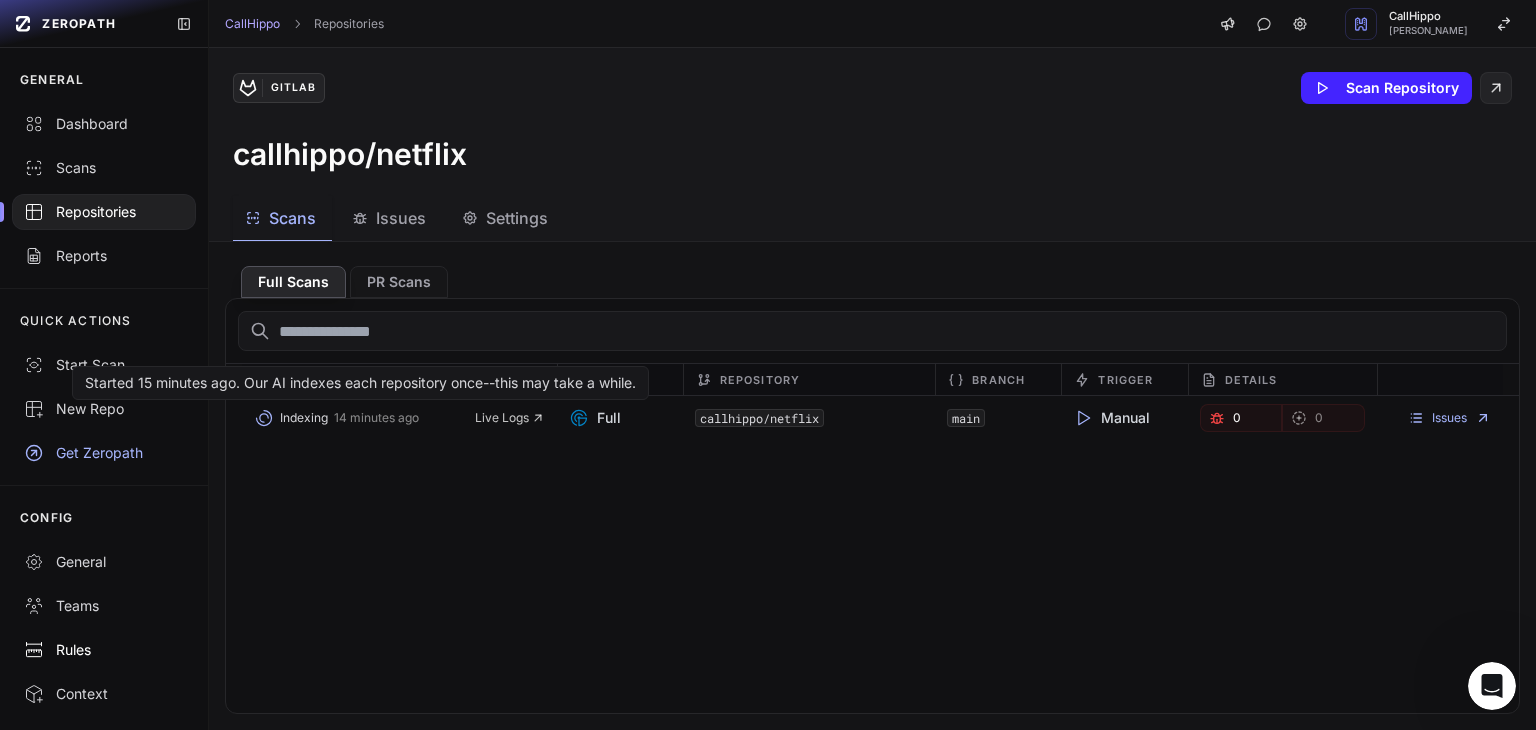 scroll, scrollTop: 148, scrollLeft: 0, axis: vertical 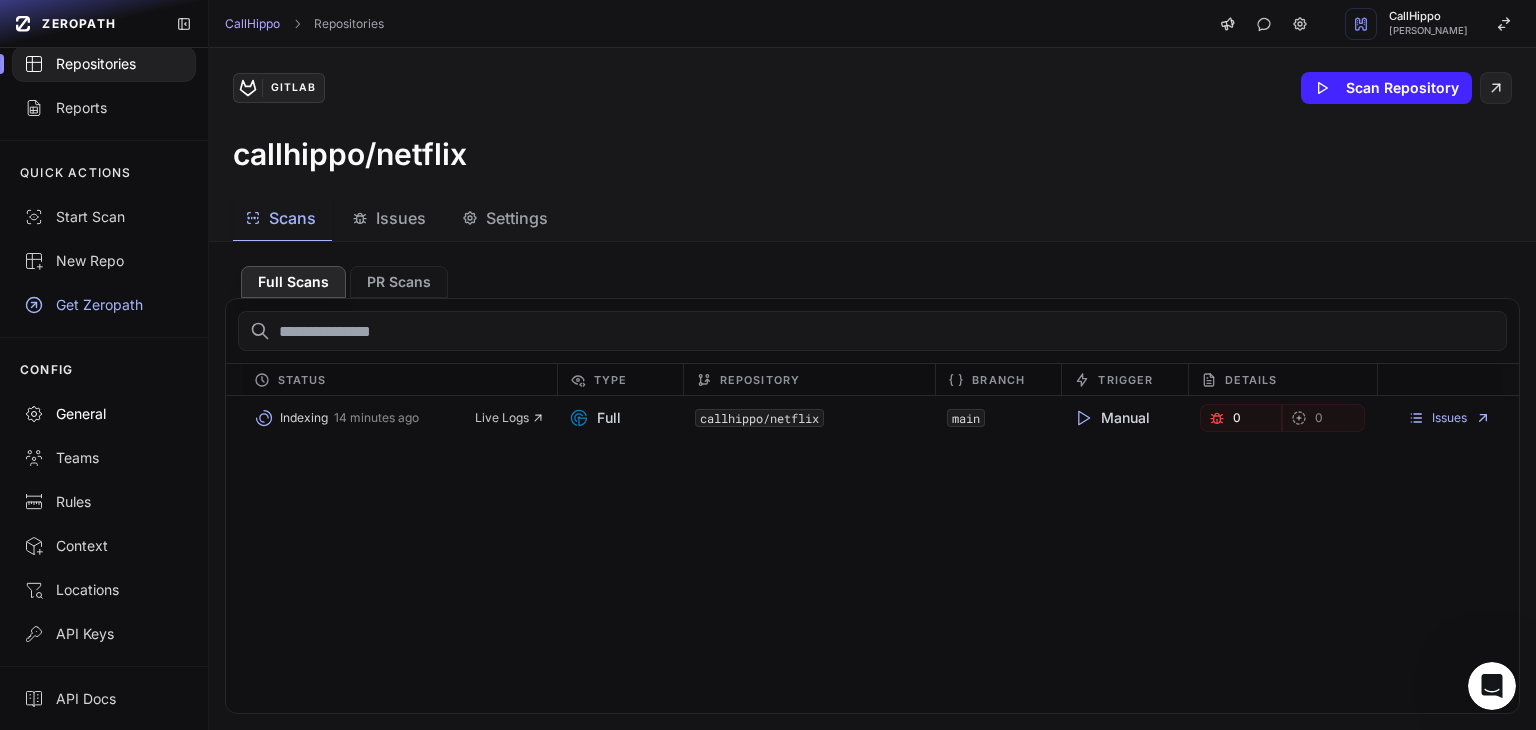 click on "General" at bounding box center (104, 414) 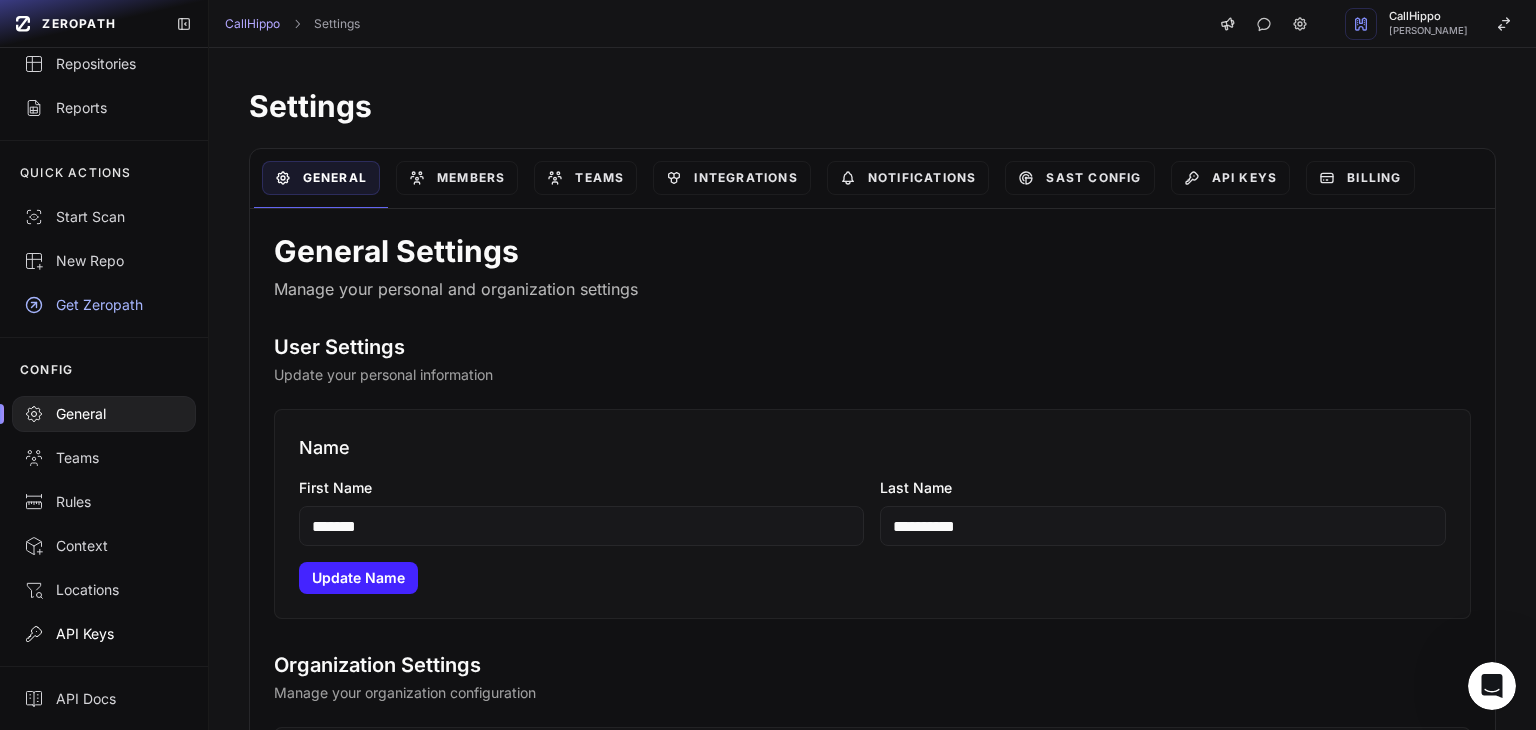 scroll, scrollTop: 0, scrollLeft: 0, axis: both 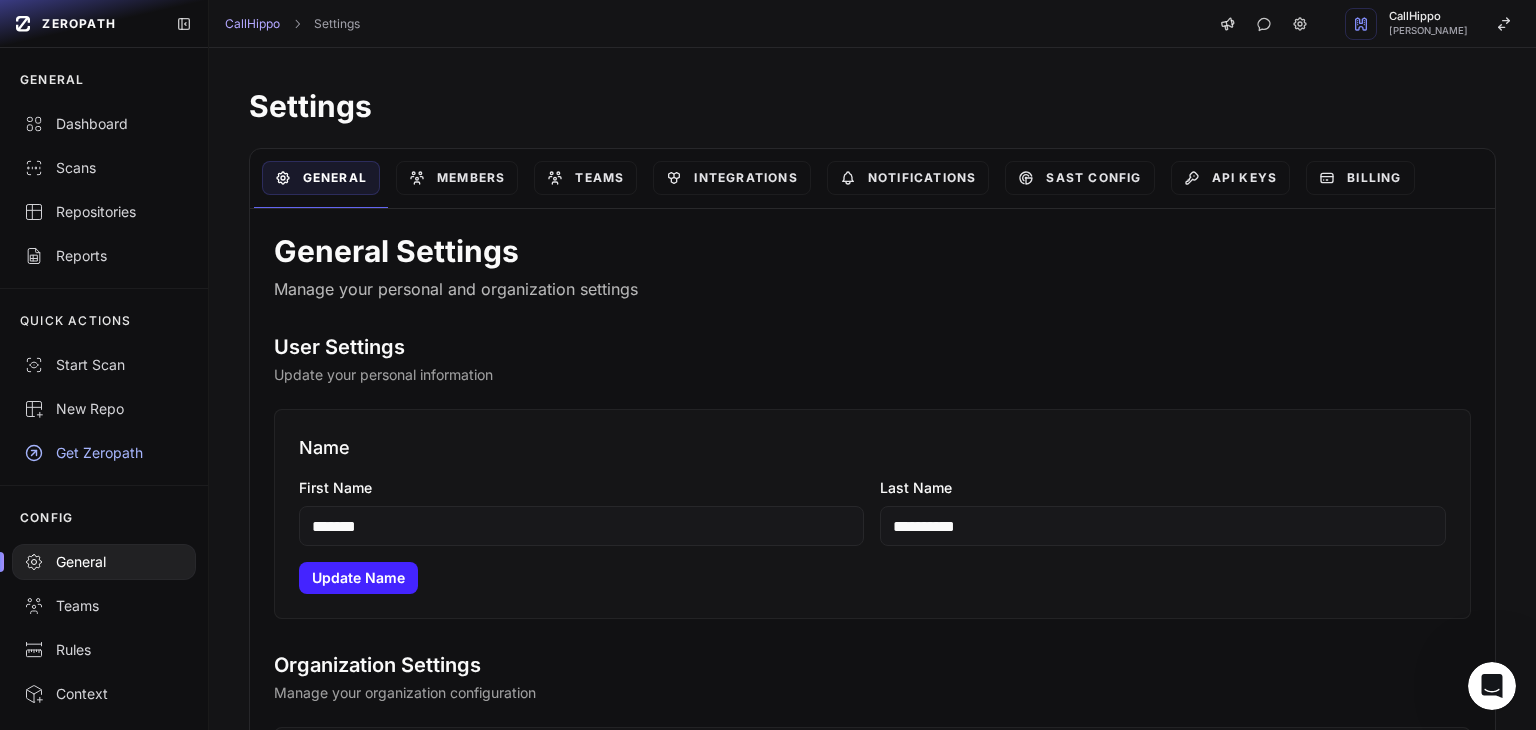 click on "Get Zeropath" at bounding box center [104, 453] 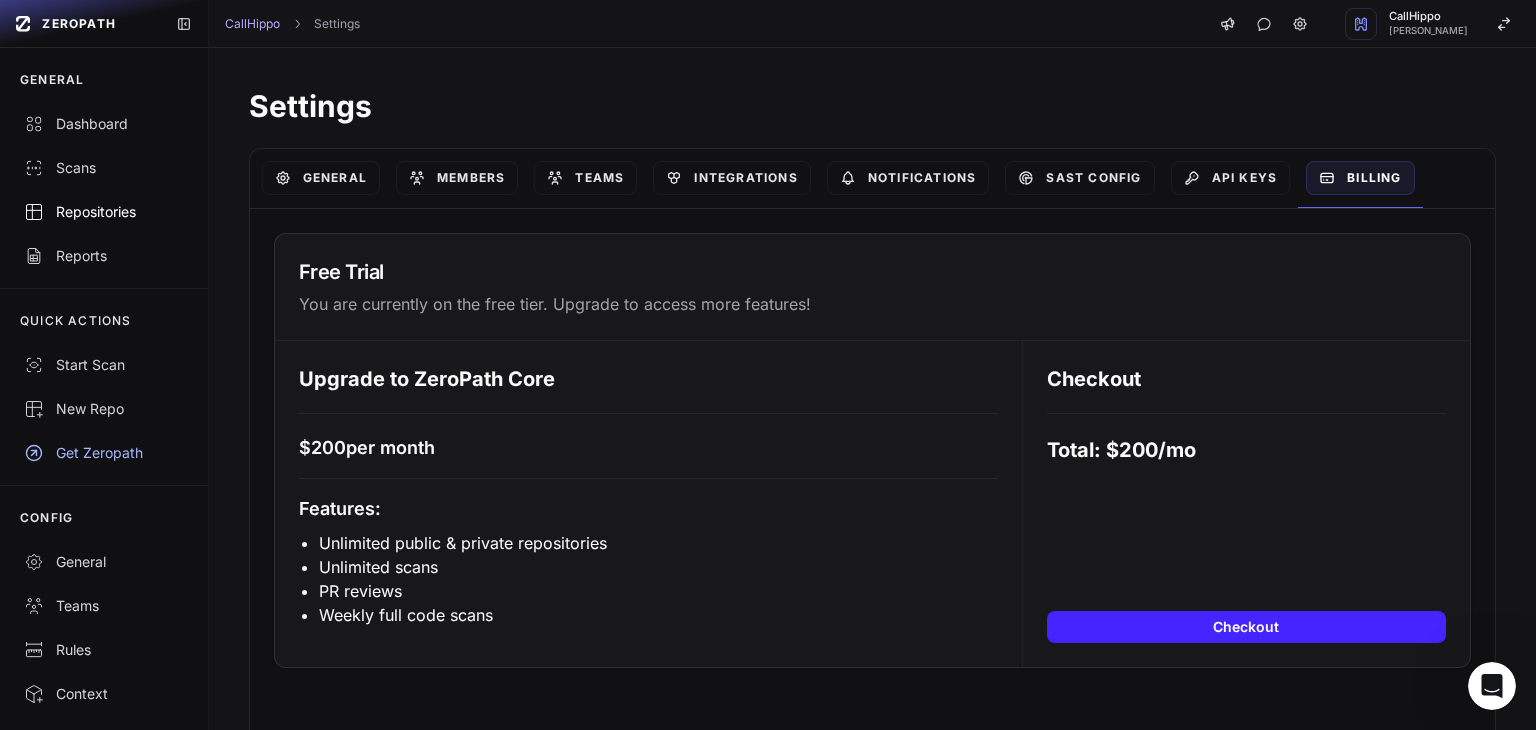 click on "Repositories" at bounding box center [104, 212] 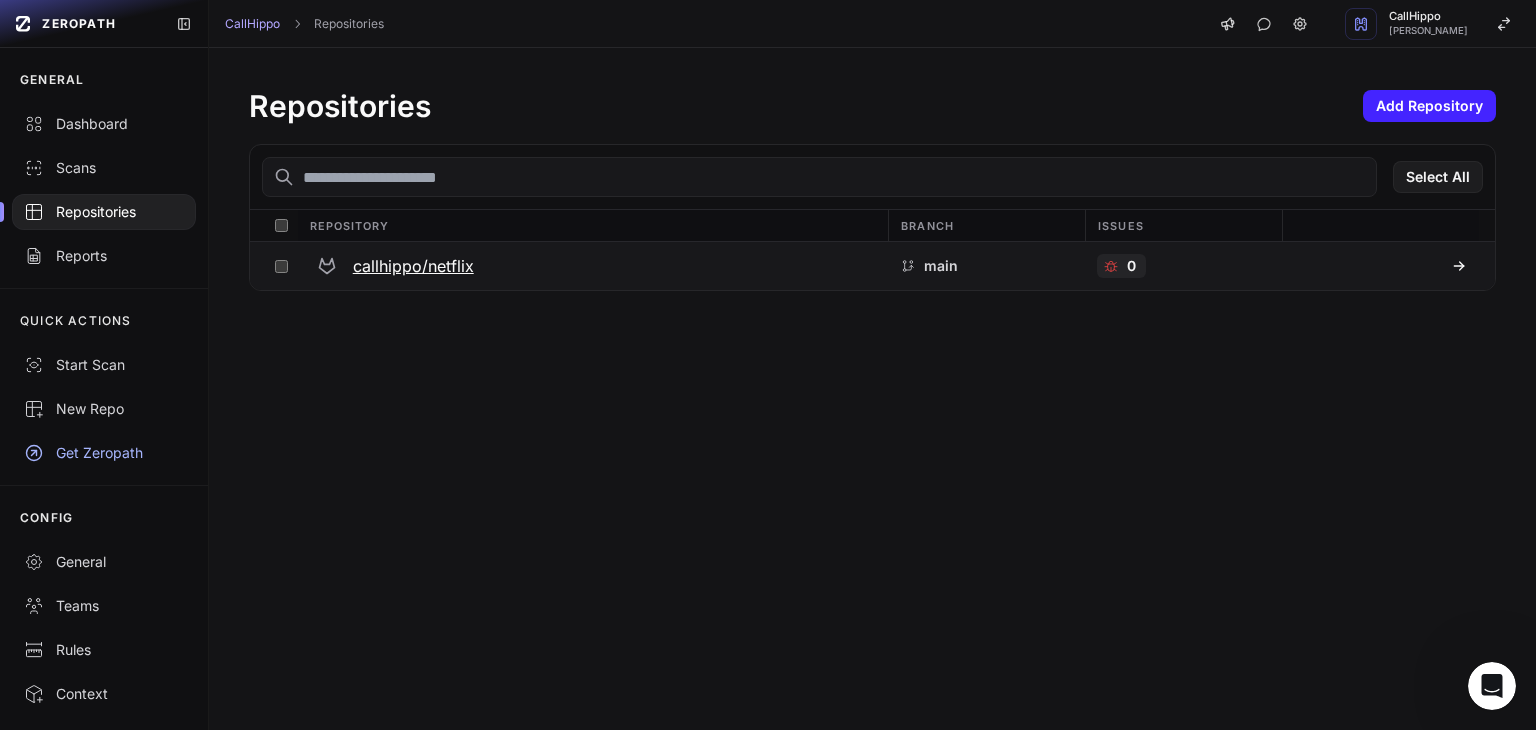 click on "callhippo/netflix" at bounding box center (592, 266) 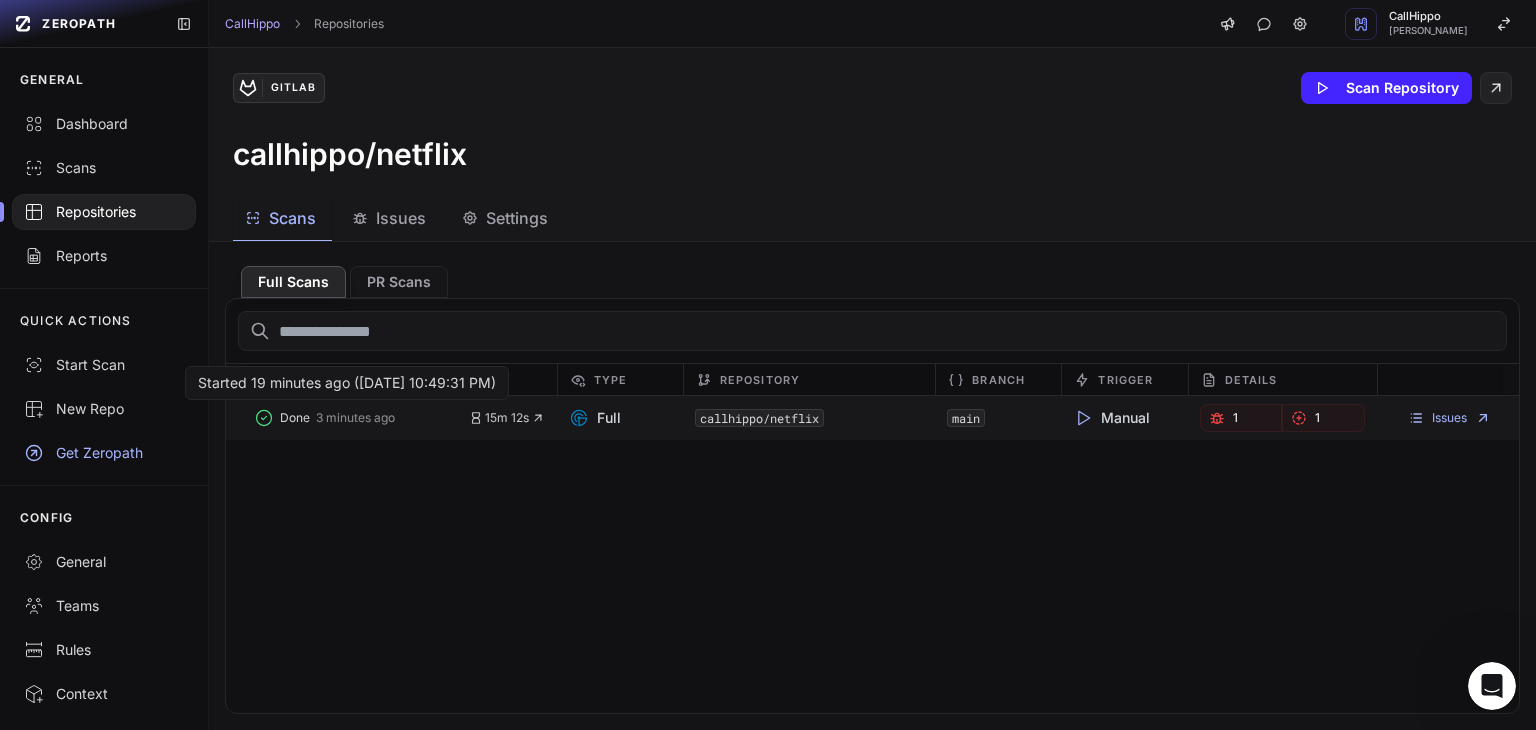 click on "3 minutes ago" at bounding box center (355, 418) 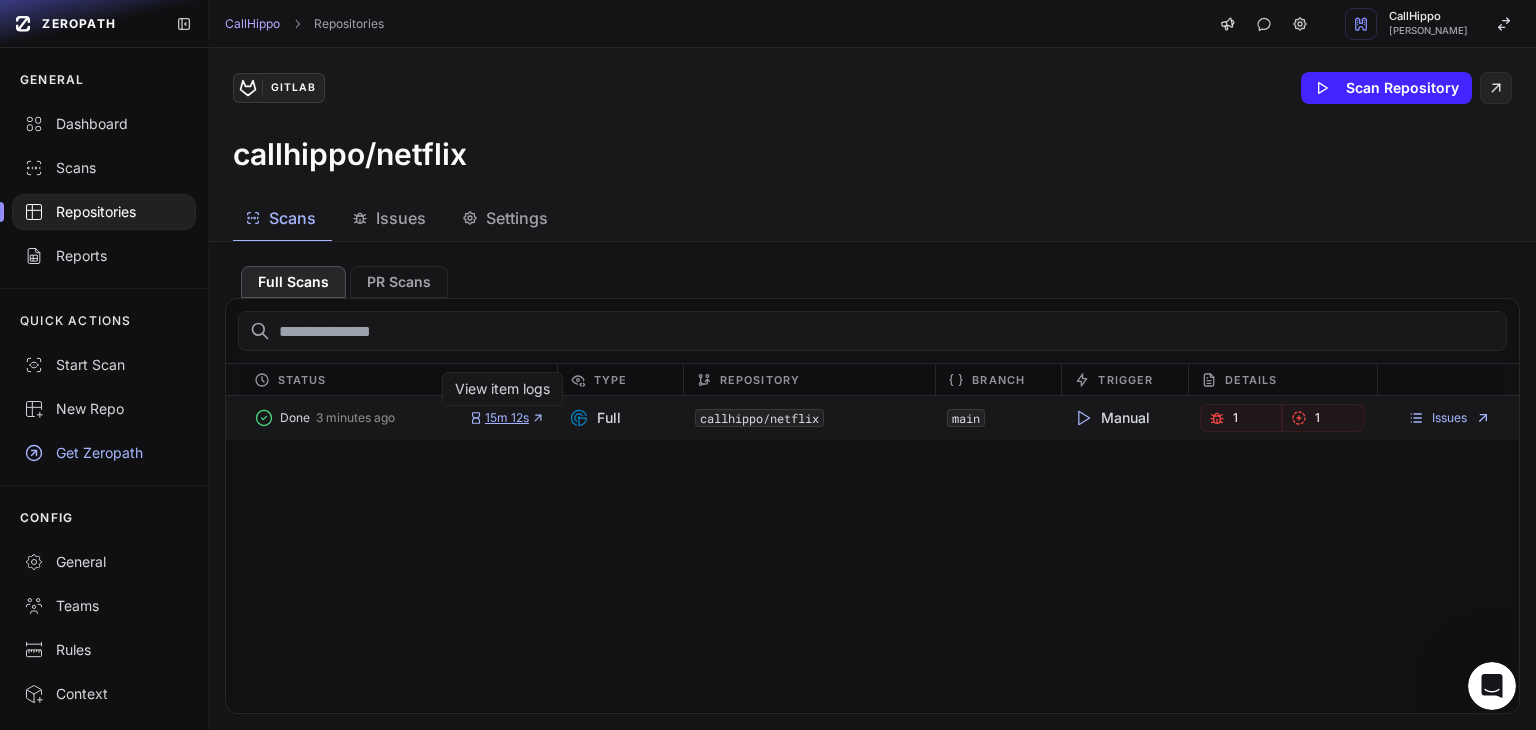 click on "15m 12s" at bounding box center (507, 418) 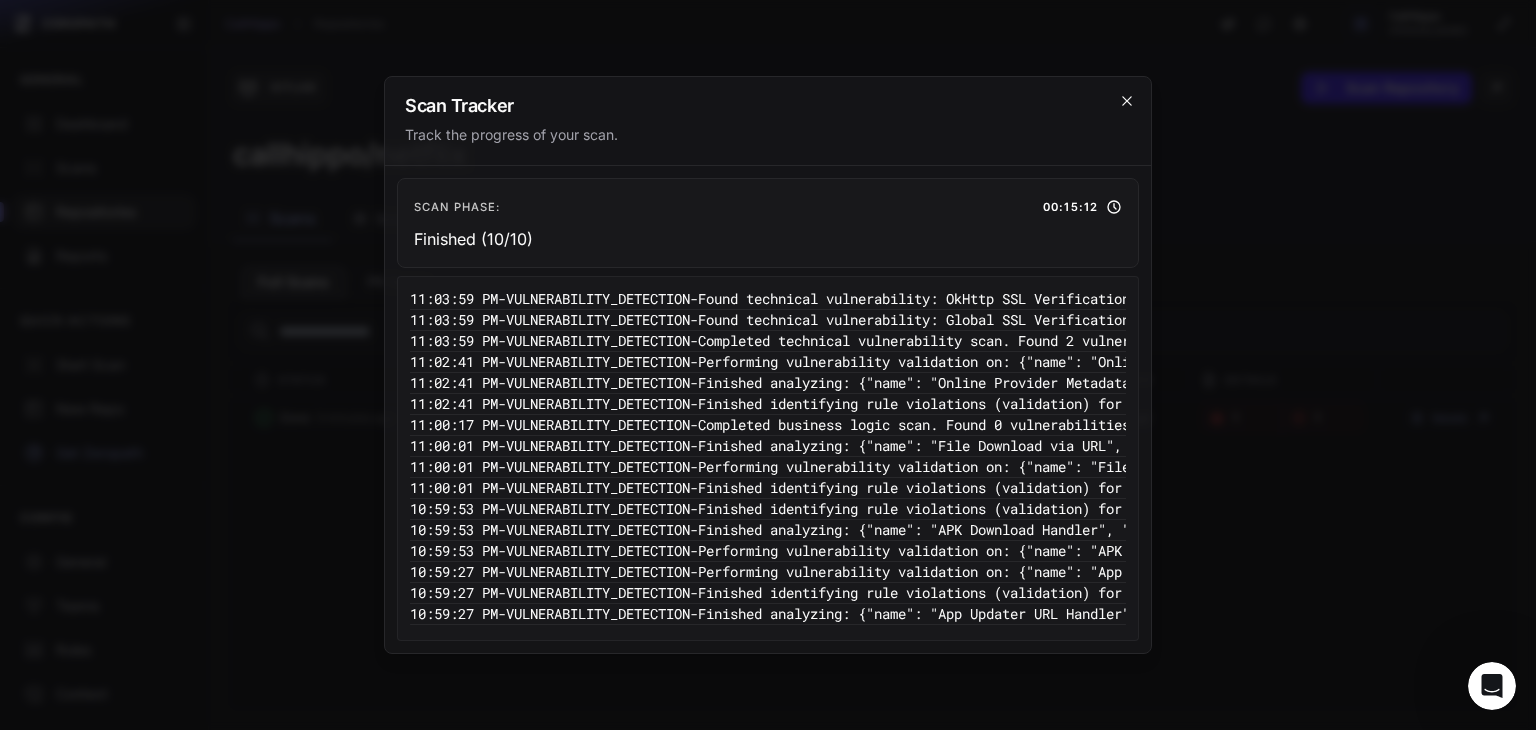 click 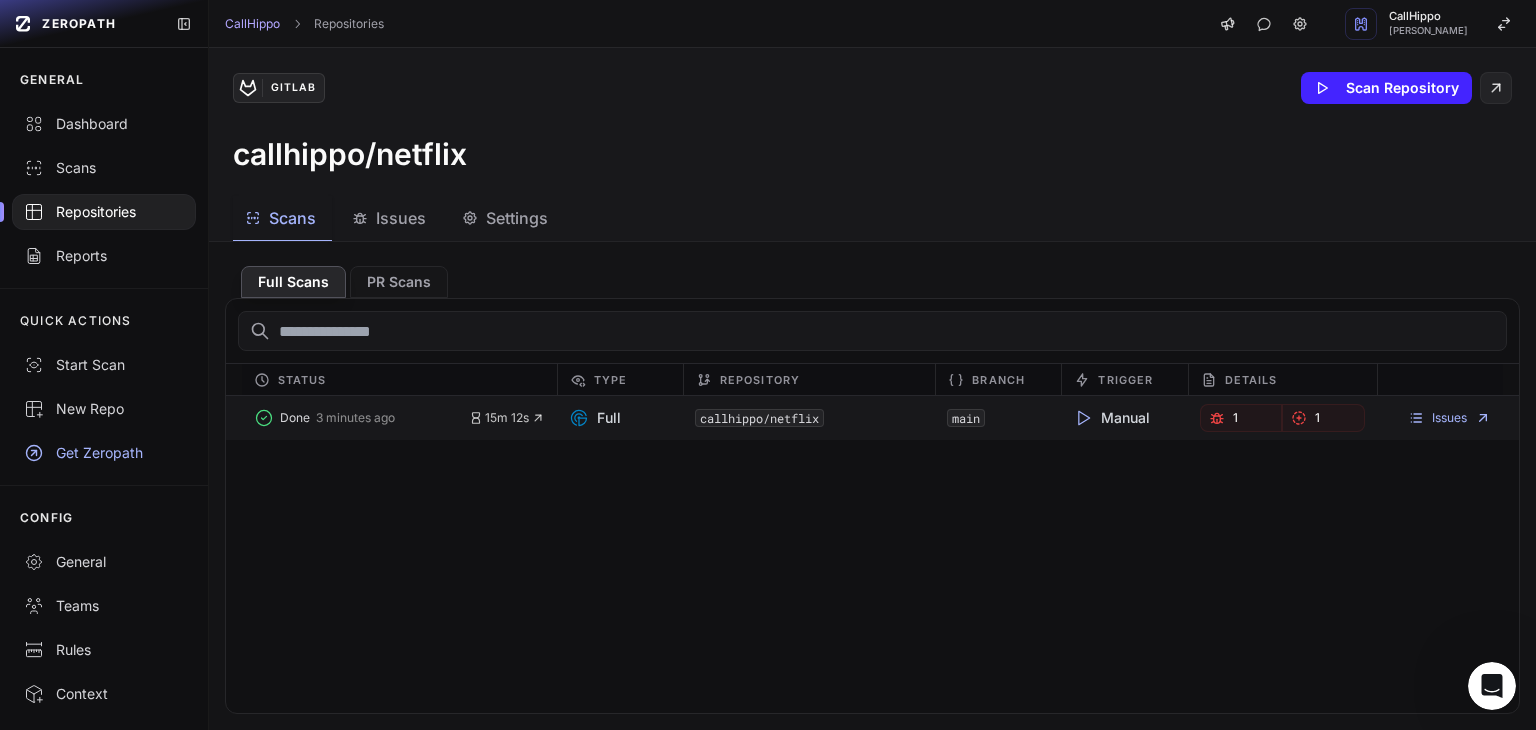 click on "1" at bounding box center [1241, 418] 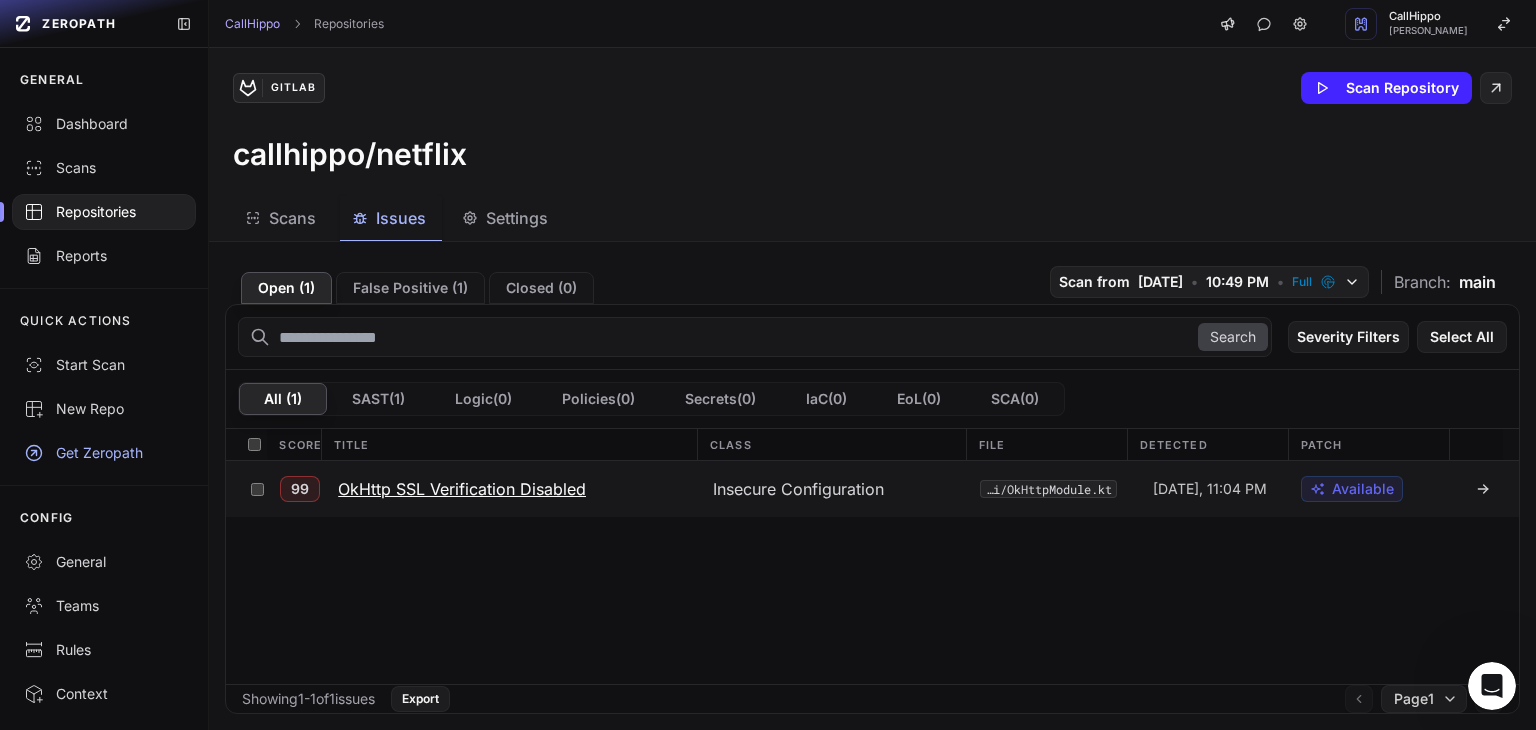 click on "OkHttp SSL Verification Disabled" at bounding box center [462, 489] 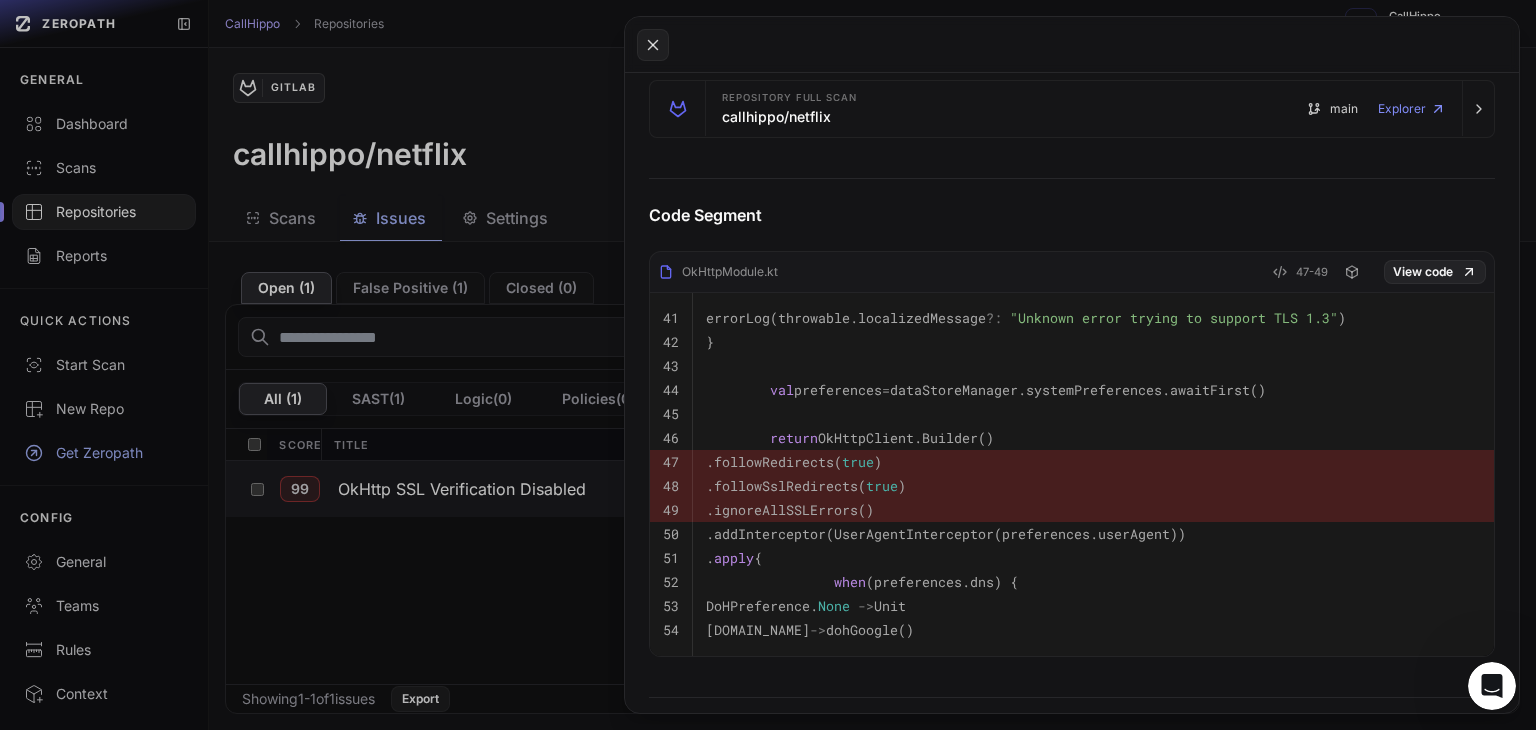 scroll, scrollTop: 0, scrollLeft: 0, axis: both 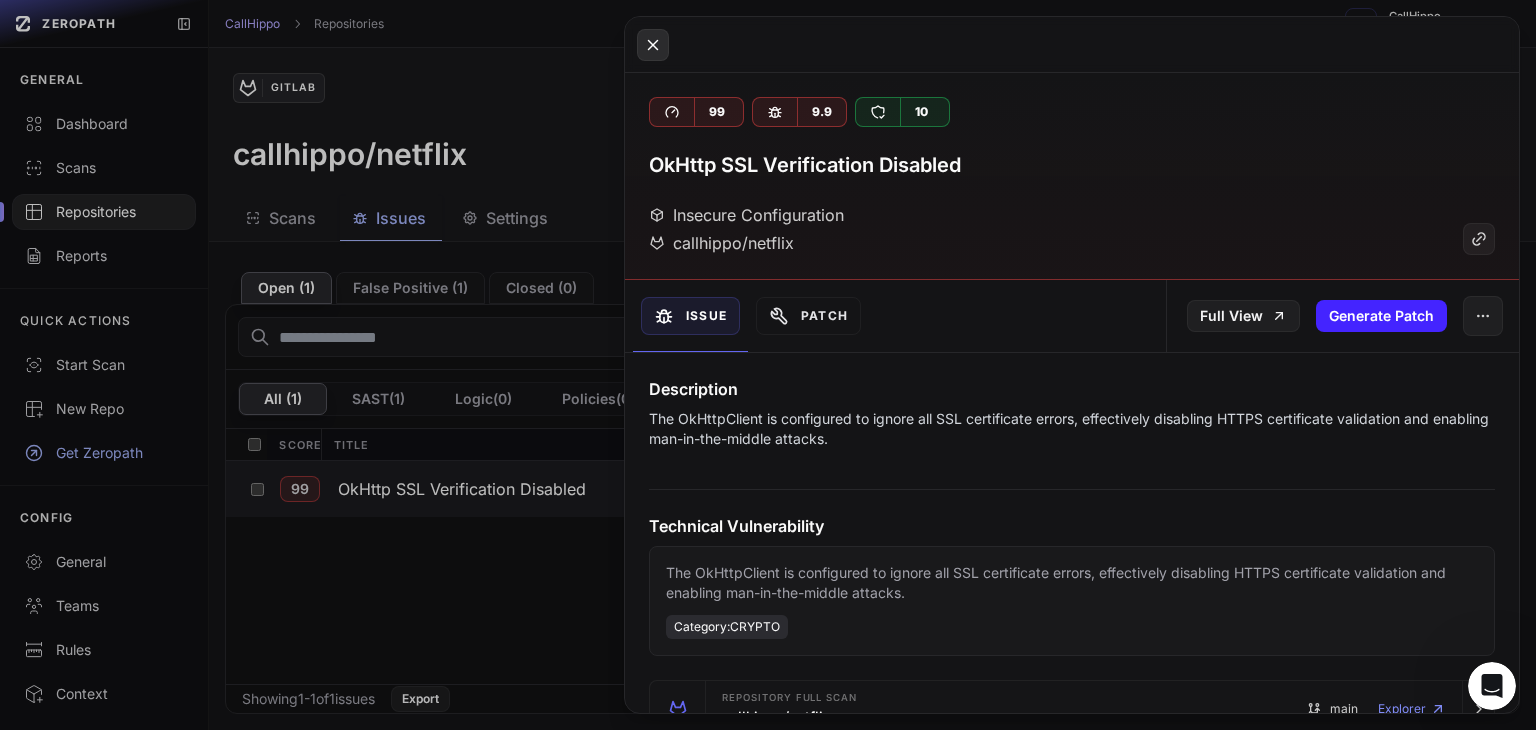 click 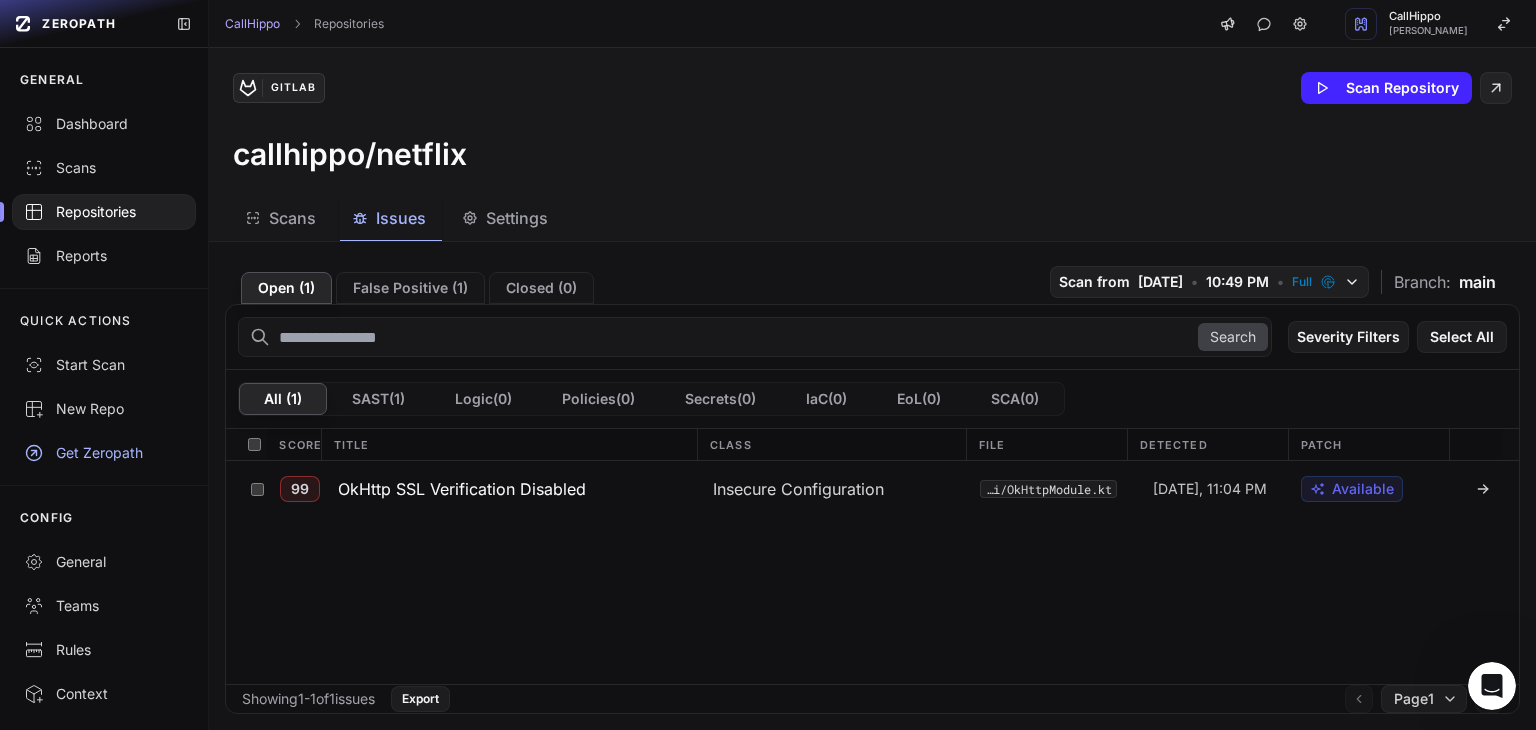 click on "Repositories" at bounding box center (104, 212) 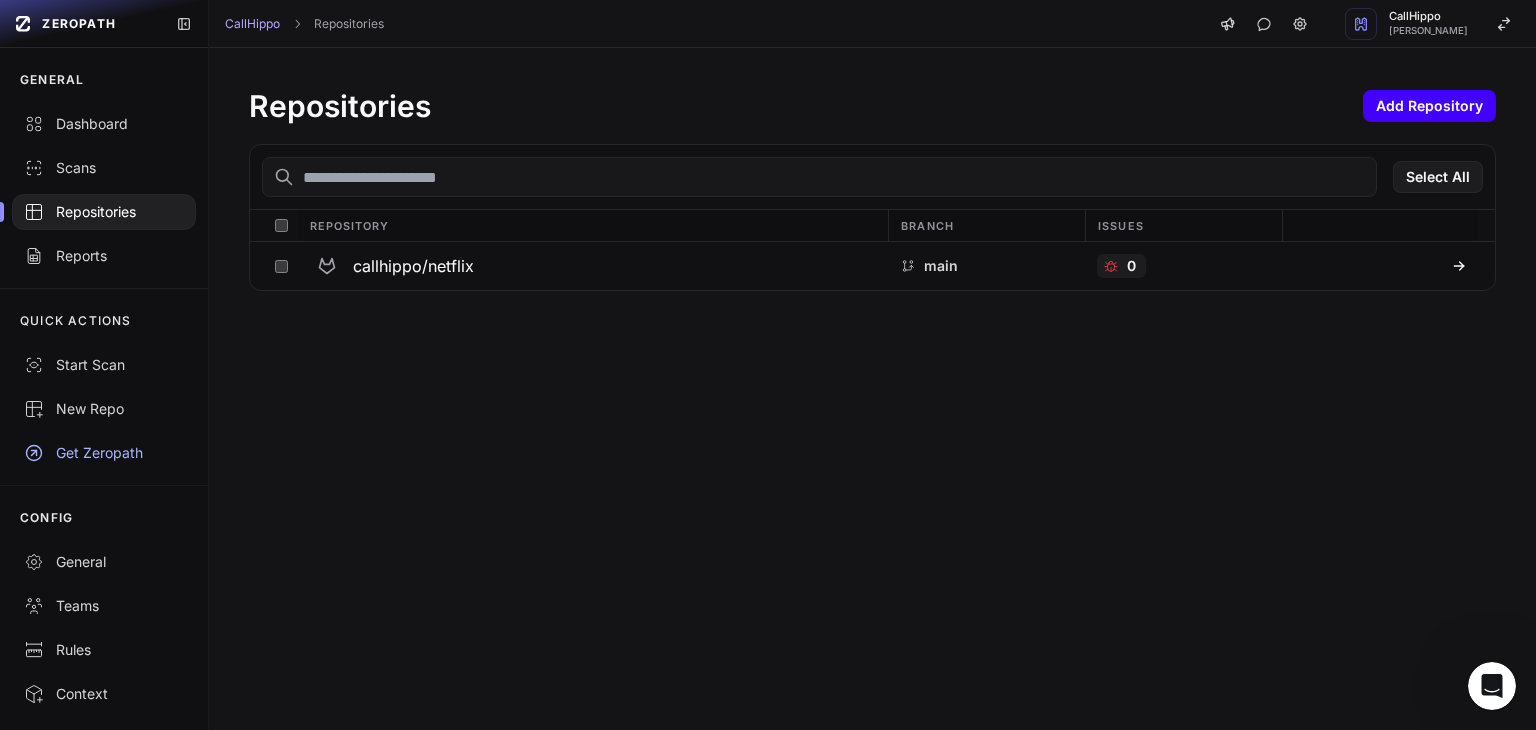 click on "Add Repository" at bounding box center [1429, 106] 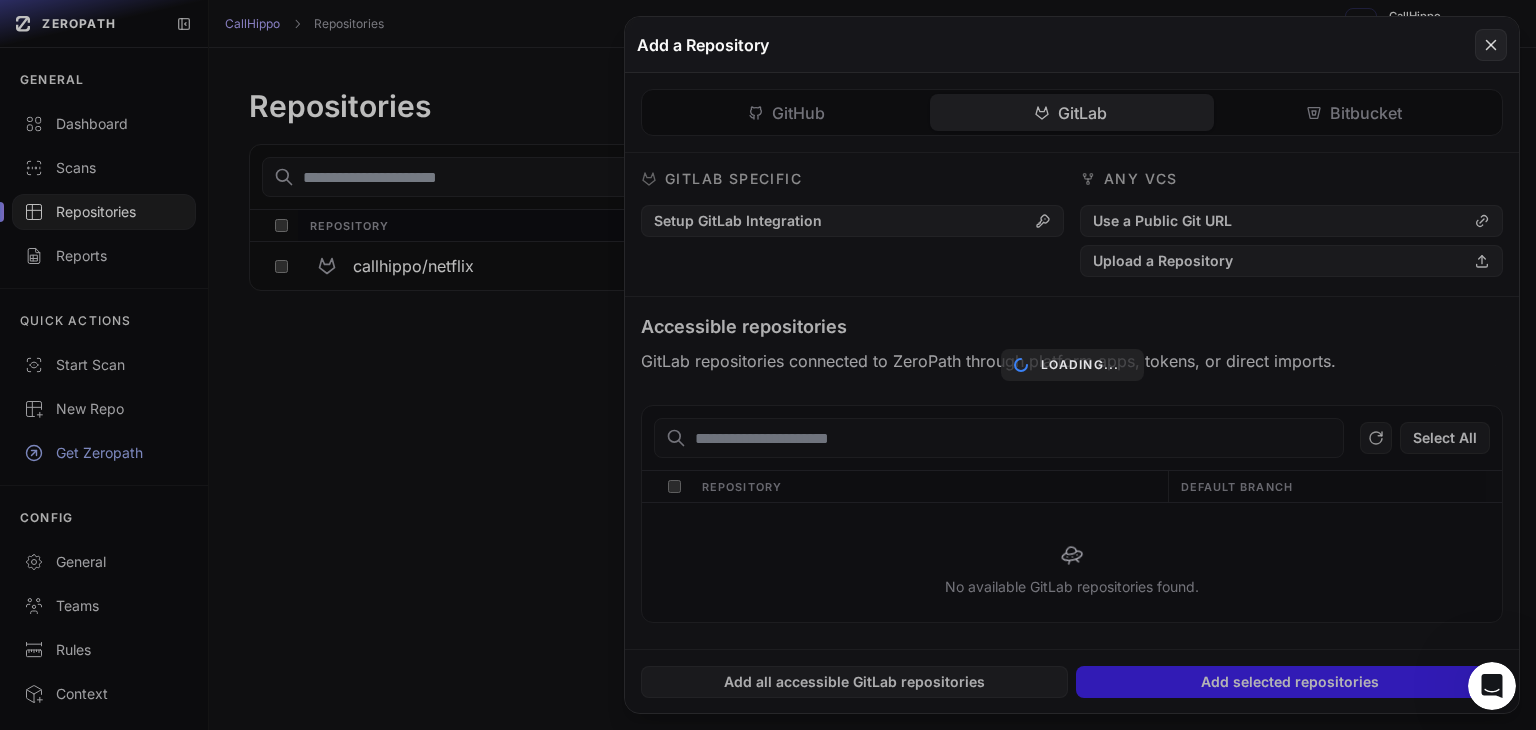 click on "GitHub
GitLab
Bitbucket     GitHub Specific   Install Github App     Use an Access Token
Any VCS   Use a Public Git URL
Upload a Repository
Accessible repositories   GitHub repositories connected to ZeroPath through platform apps, tokens, or direct
imports.   Repository Linking:  Manual   New repositories must be manually added to projects. Select repositories below to add them.   Change setting           Show Archived     Select All           Repository     Default Branch       Loading...     No available GitHub repositories found.         Loading...
No available GitHub repositories found.                 GitLab Specific   Setup GitLab Integration
Any VCS   Use a Public Git URL
Upload a Repository
Accessible repositories             Select All           Repository     Default Branch       Loading..." at bounding box center [1072, 361] 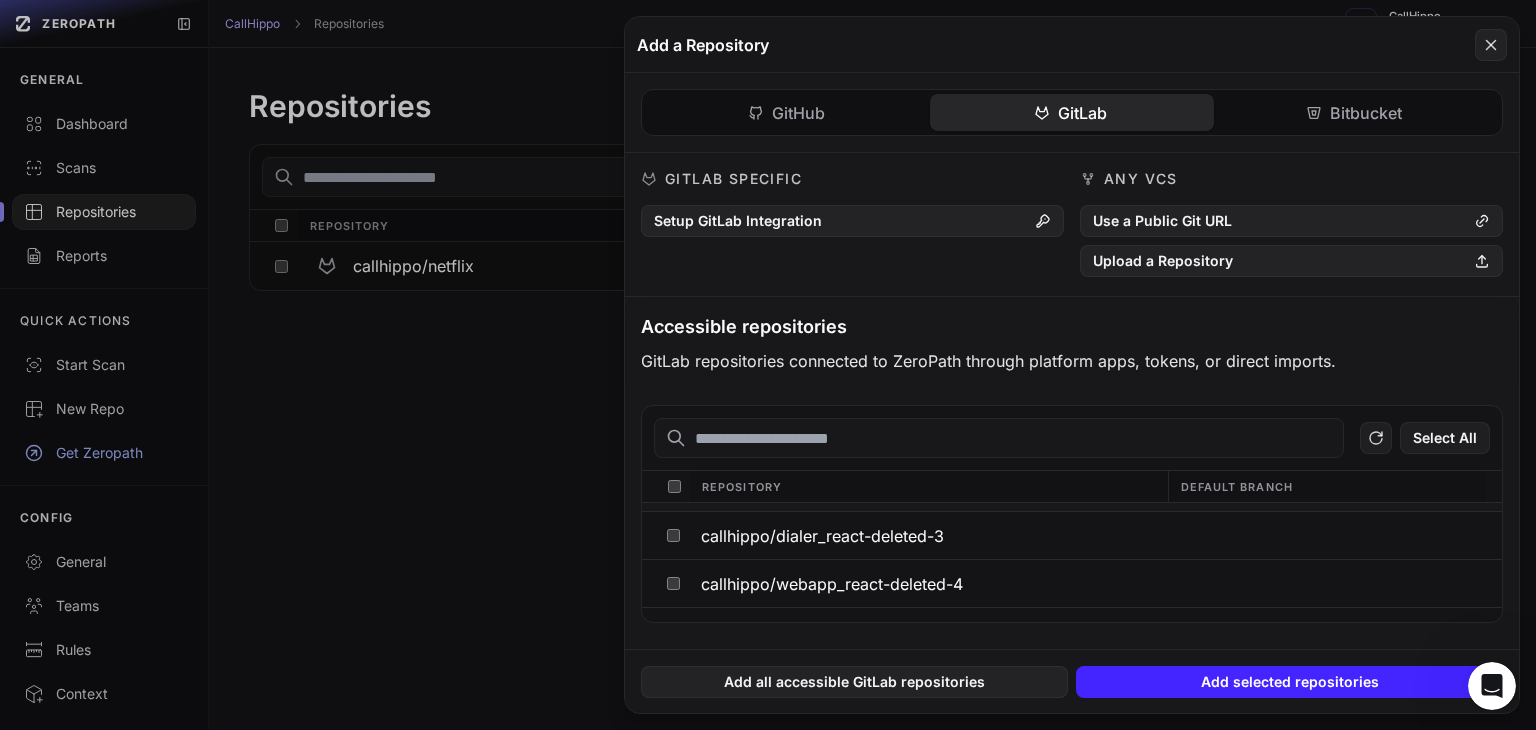 scroll, scrollTop: 72, scrollLeft: 0, axis: vertical 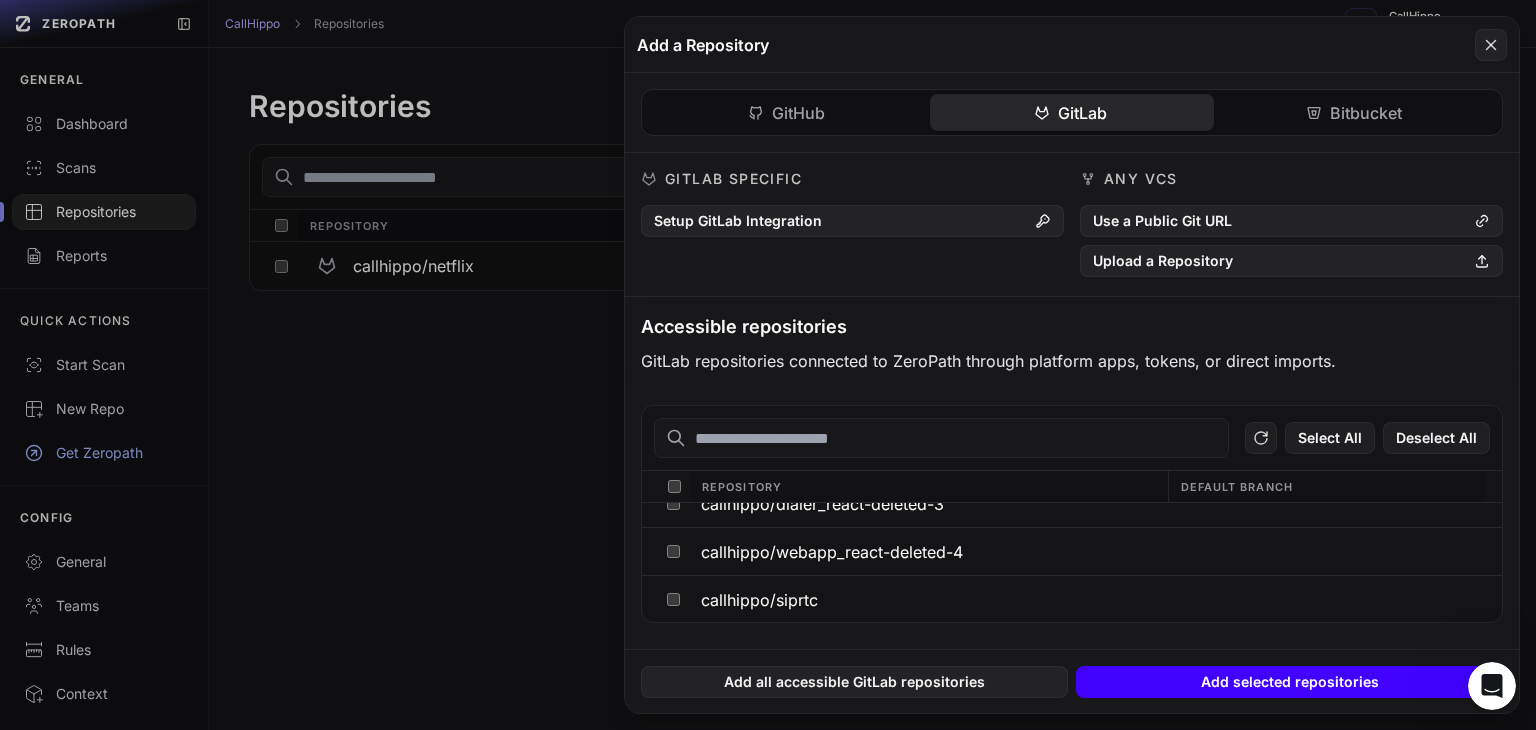 click on "Add selected repositories" at bounding box center (1289, 682) 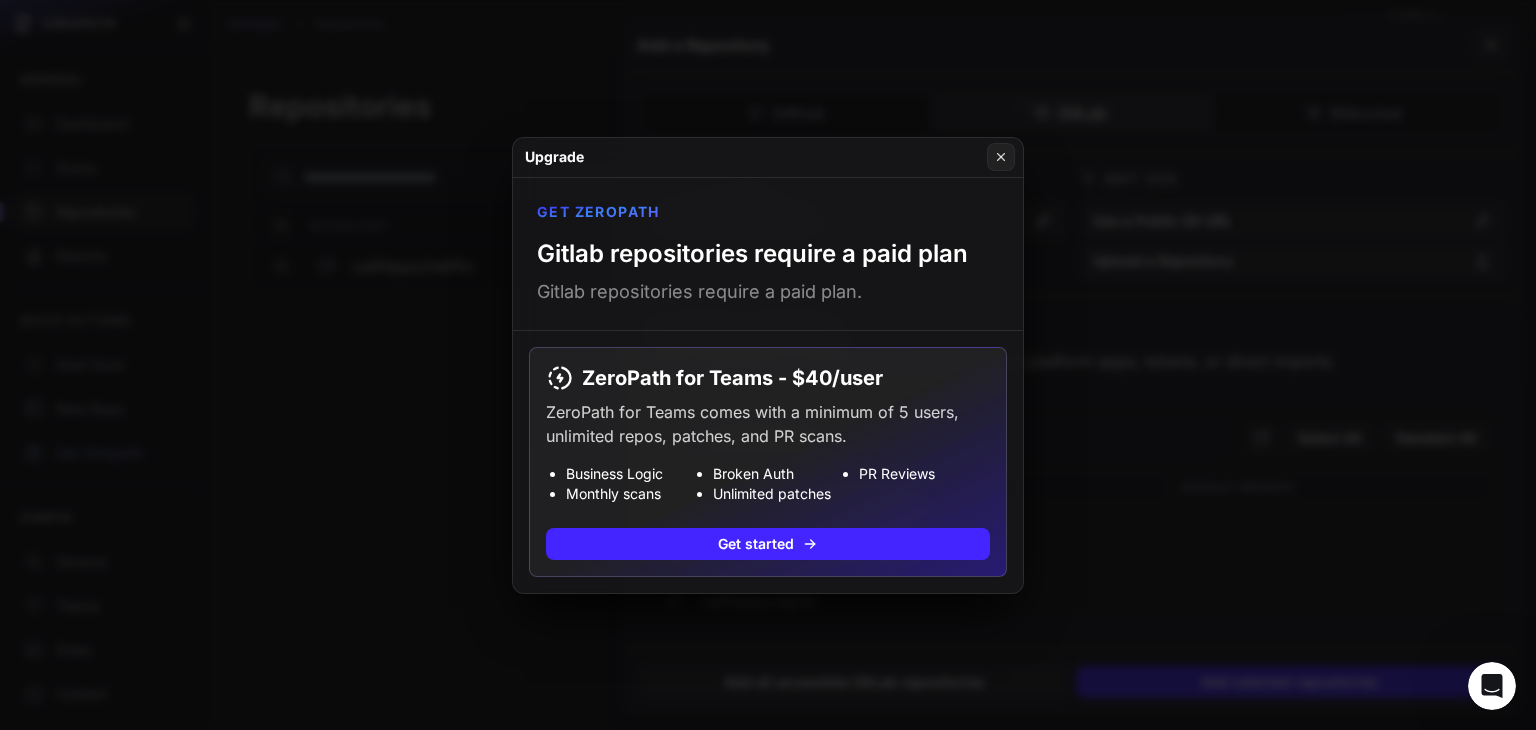drag, startPoint x: 532, startPoint y: 295, endPoint x: 988, endPoint y: 294, distance: 456.0011 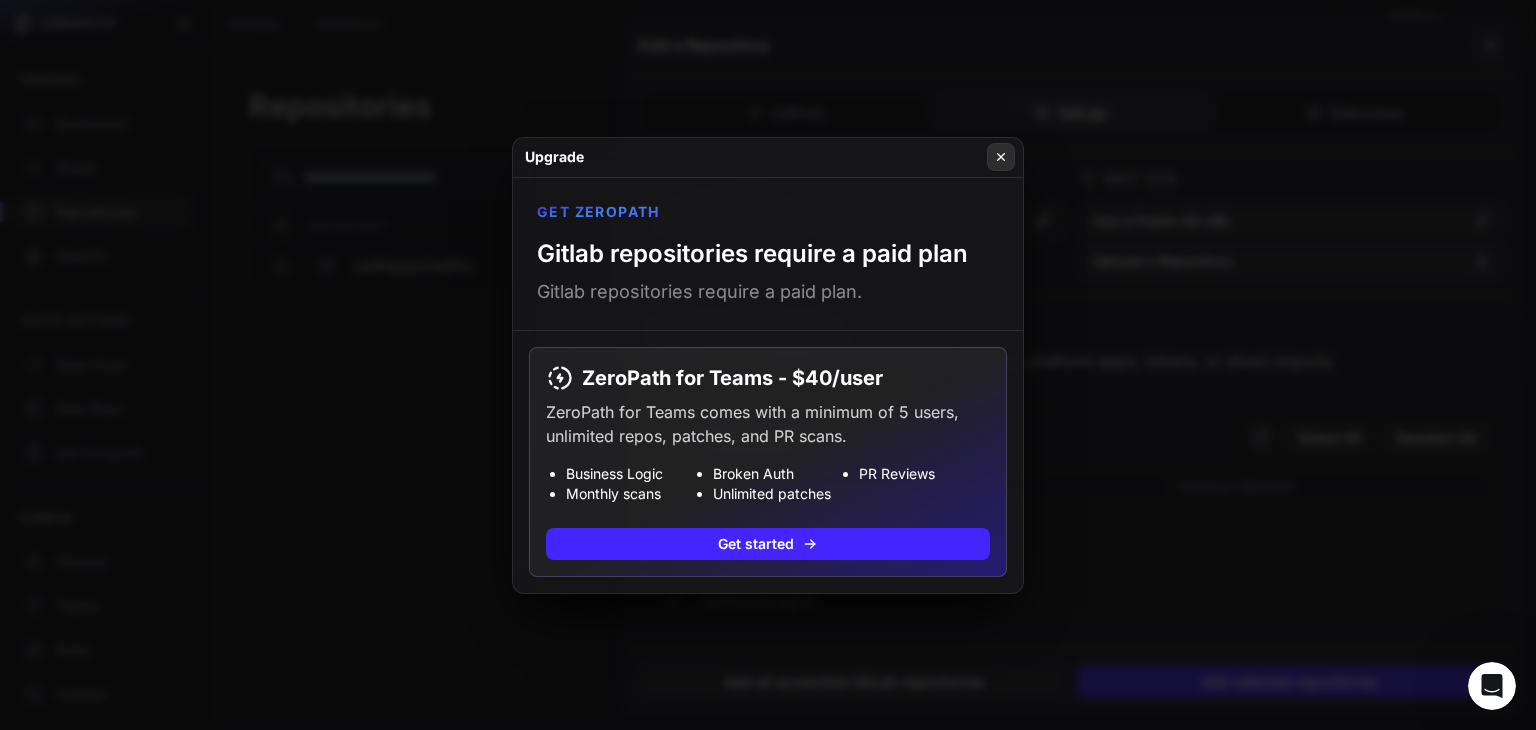 click 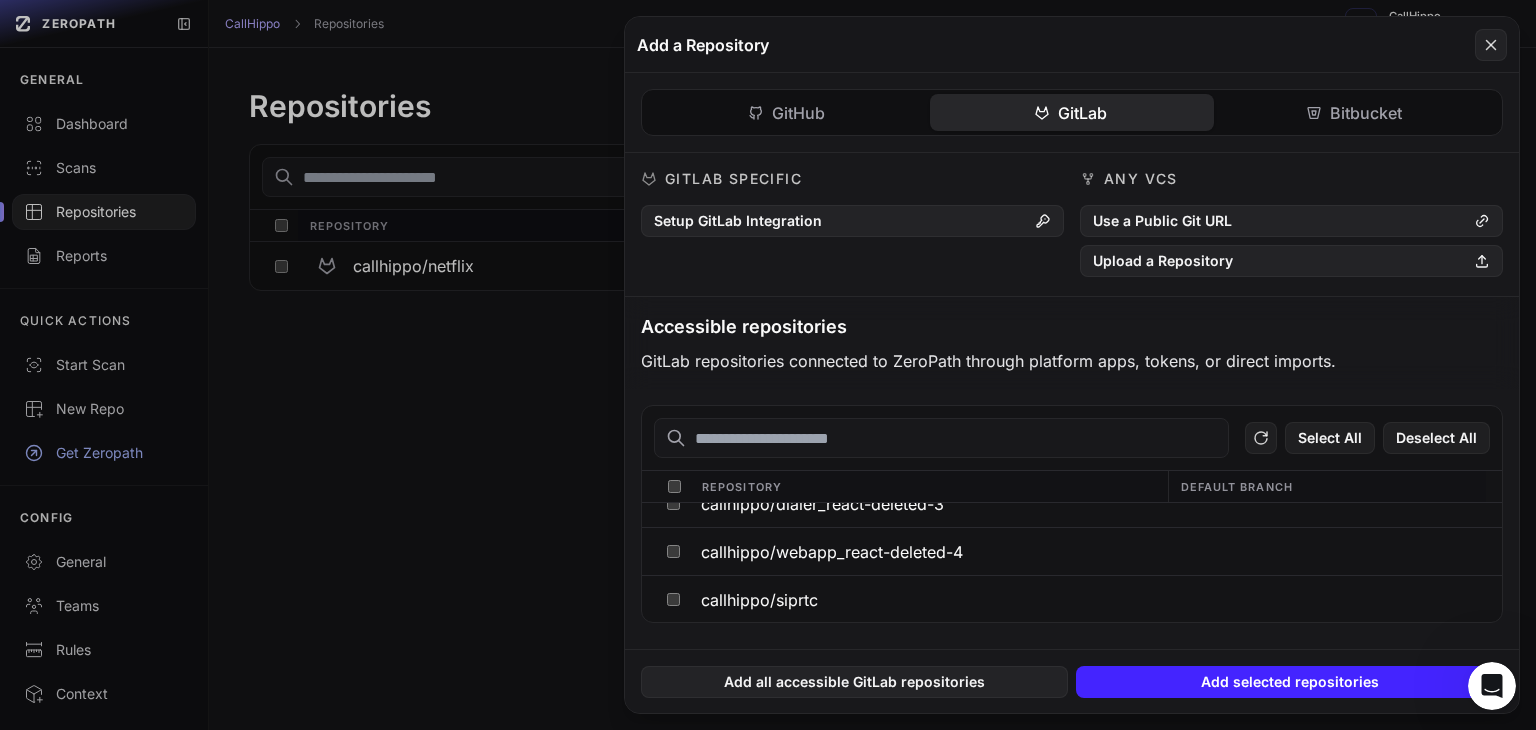 click 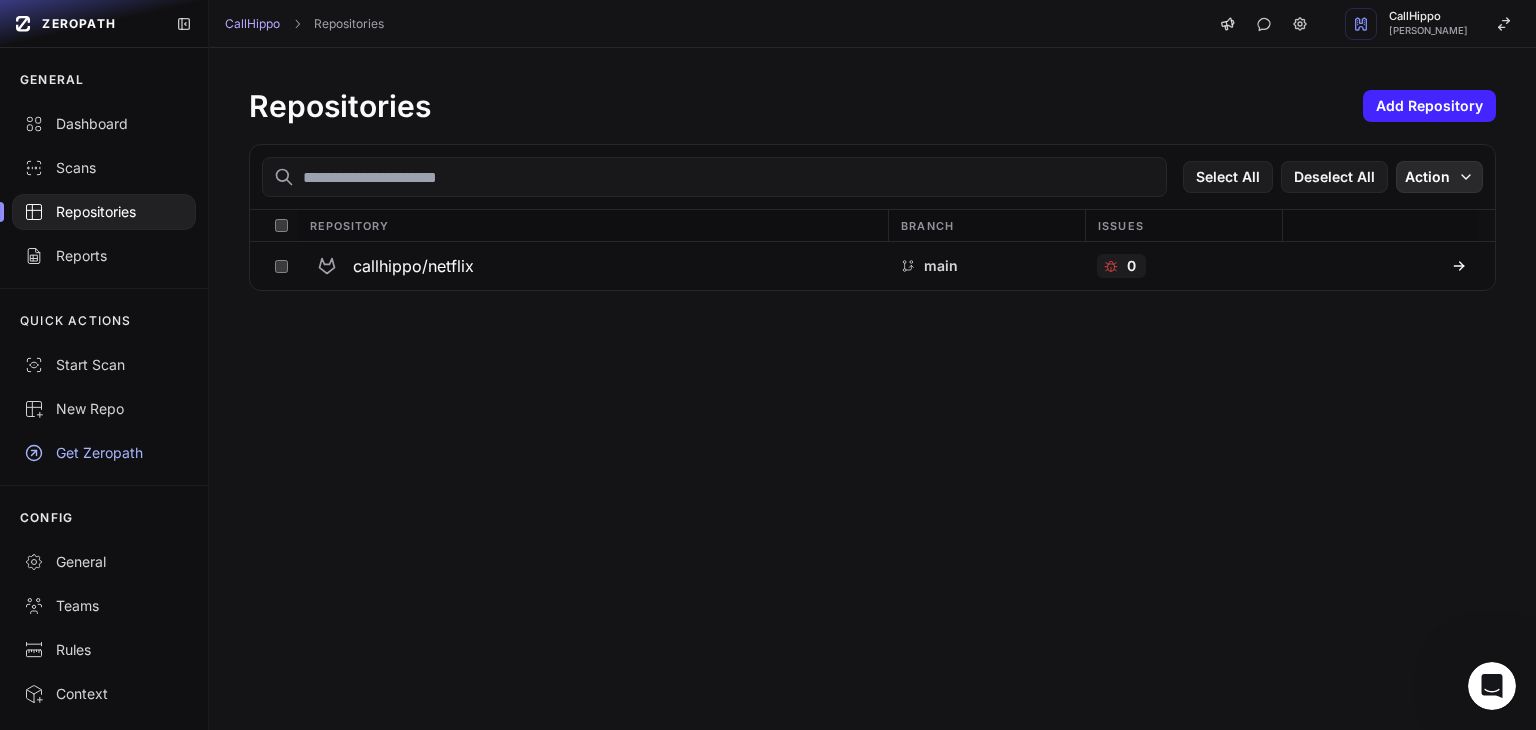 click on "Action" at bounding box center [1439, 177] 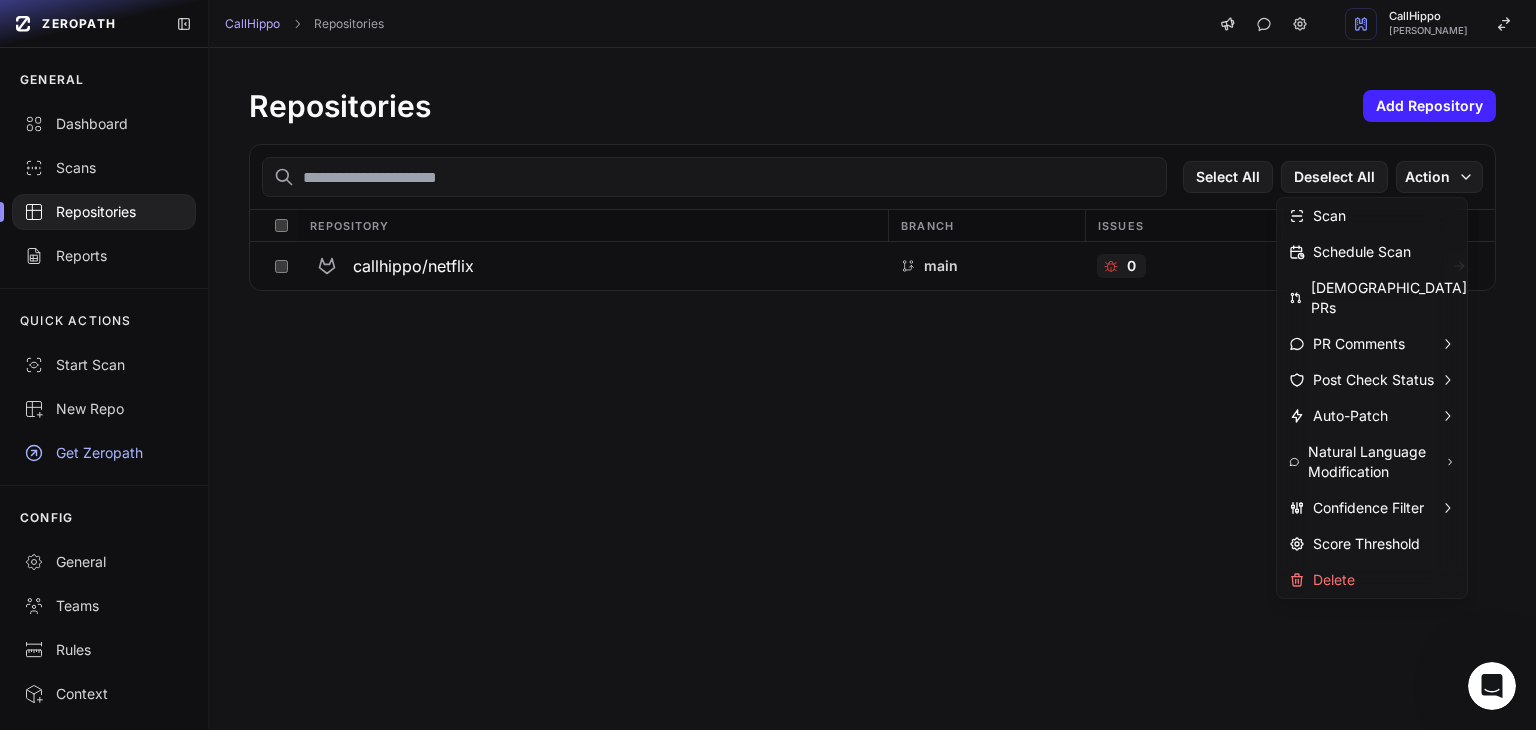 click on "Repositories   Add Repository           Select All   Deselect All   Action
Repository     Branch     Issues               callhippo/netflix       main     0" at bounding box center [872, 389] 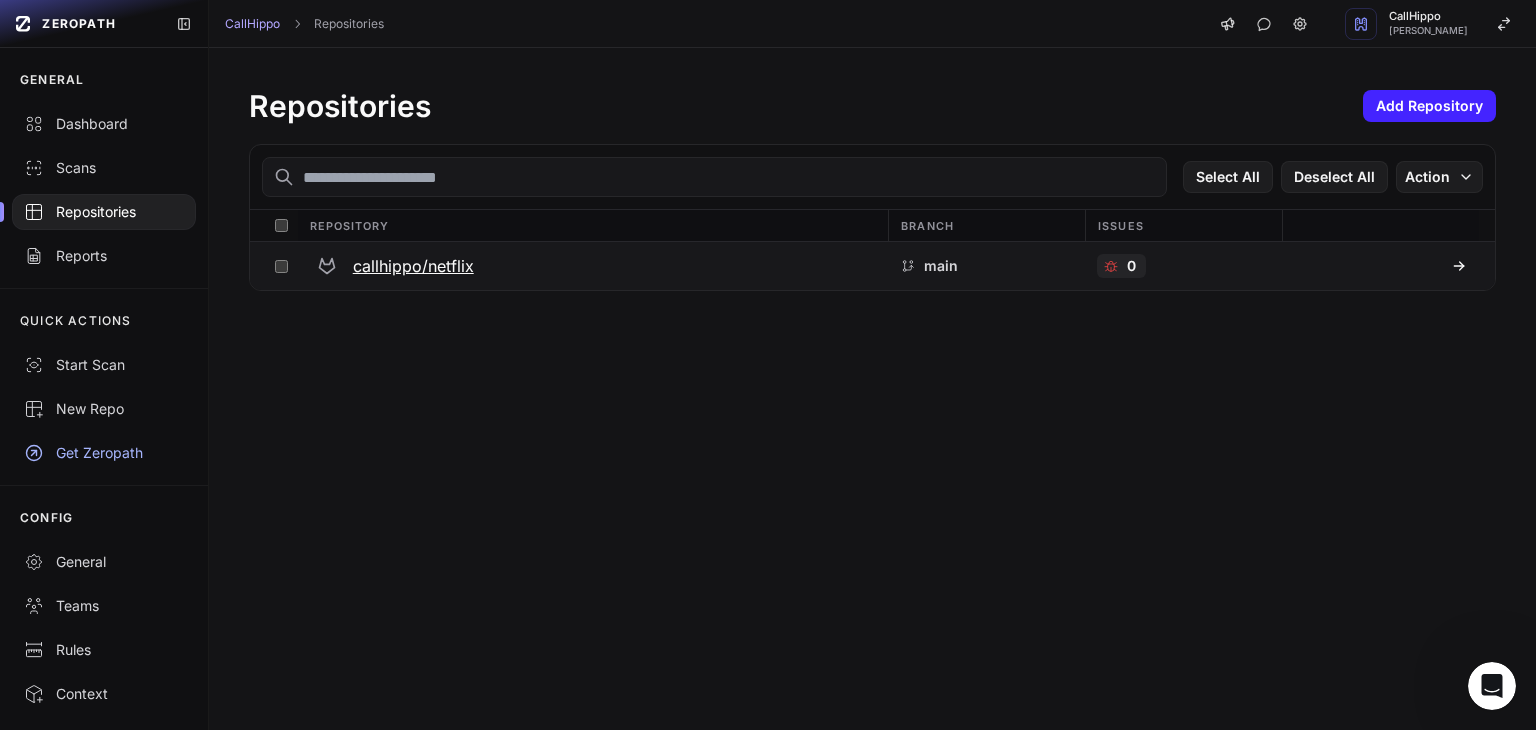 click on "callhippo/netflix" at bounding box center [413, 266] 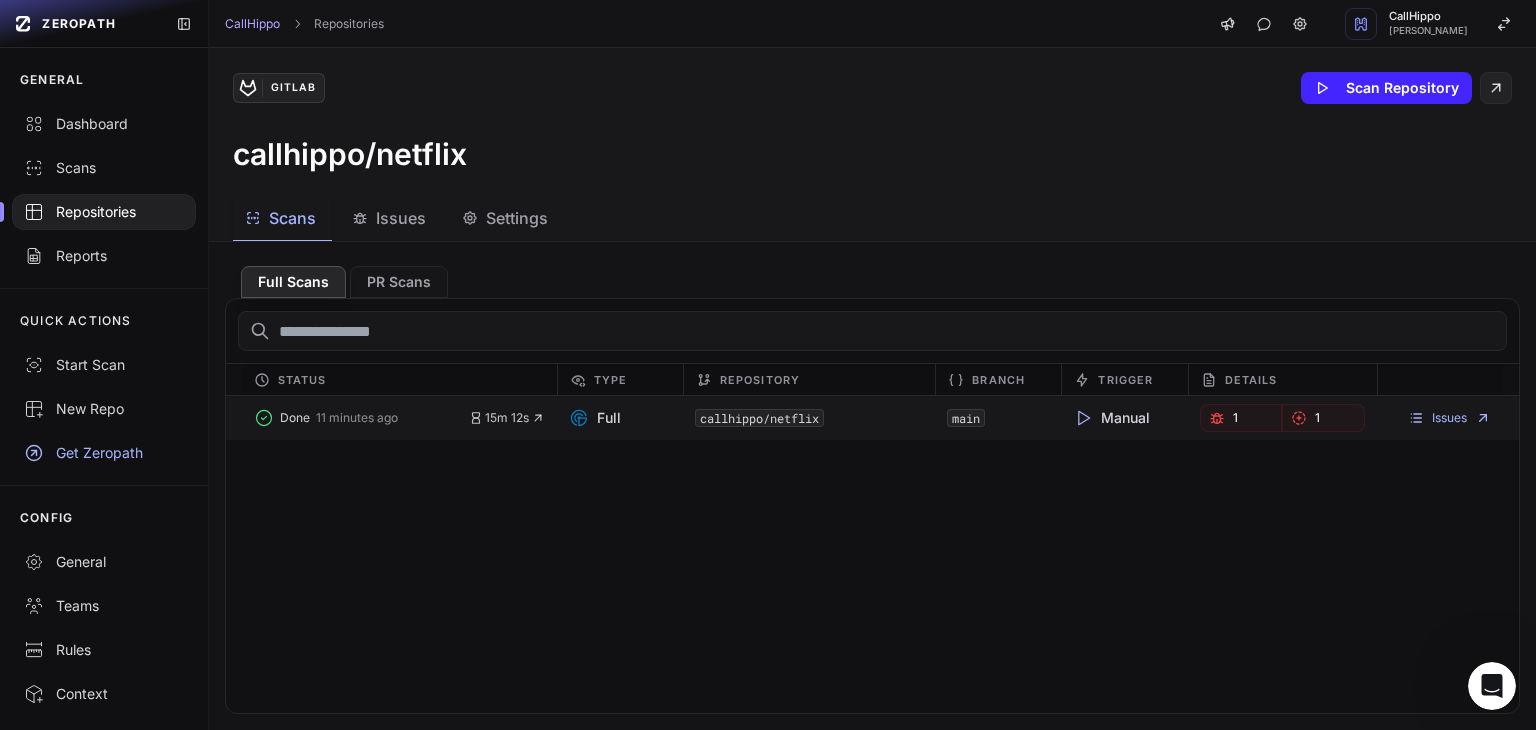 click on "1" at bounding box center [1323, 418] 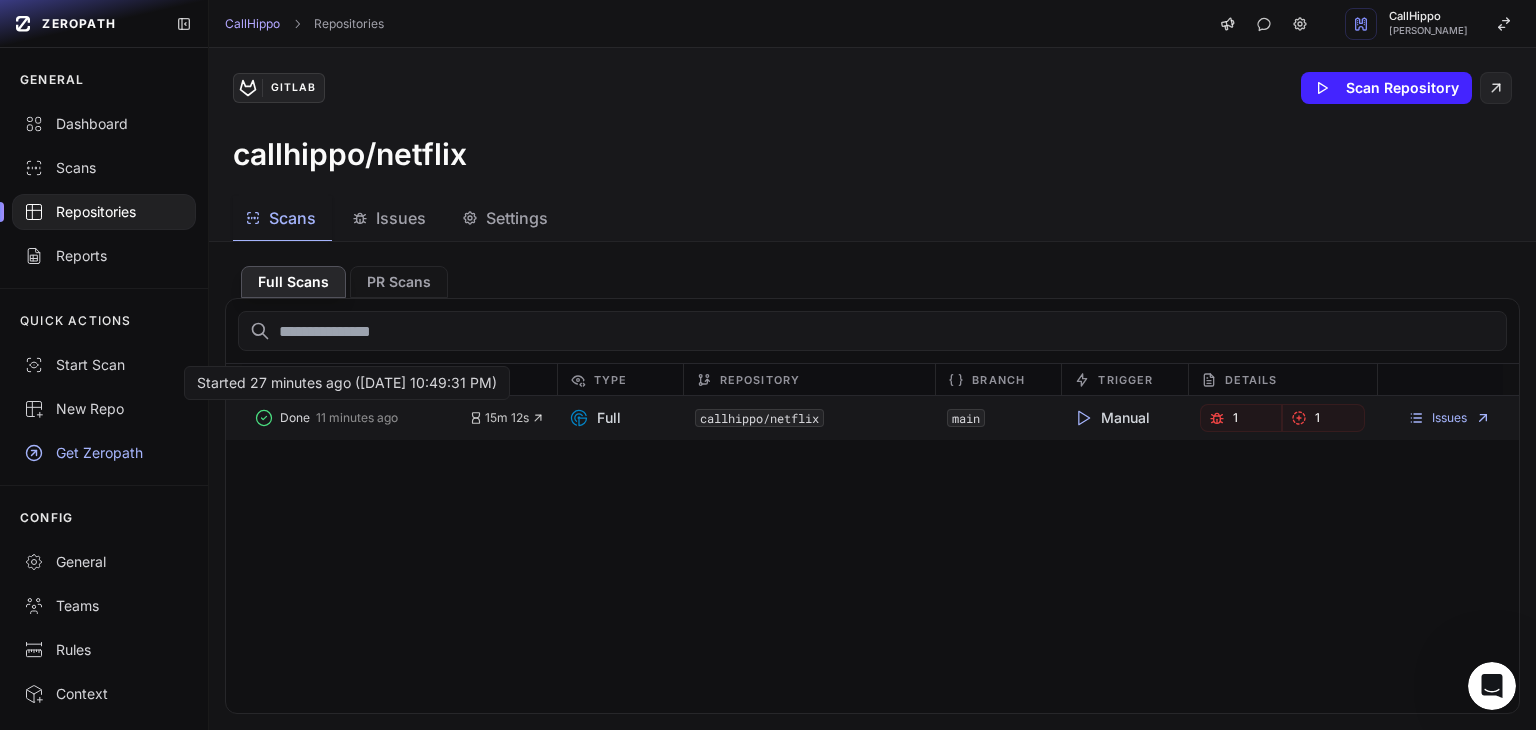 click on "Done" at bounding box center (295, 418) 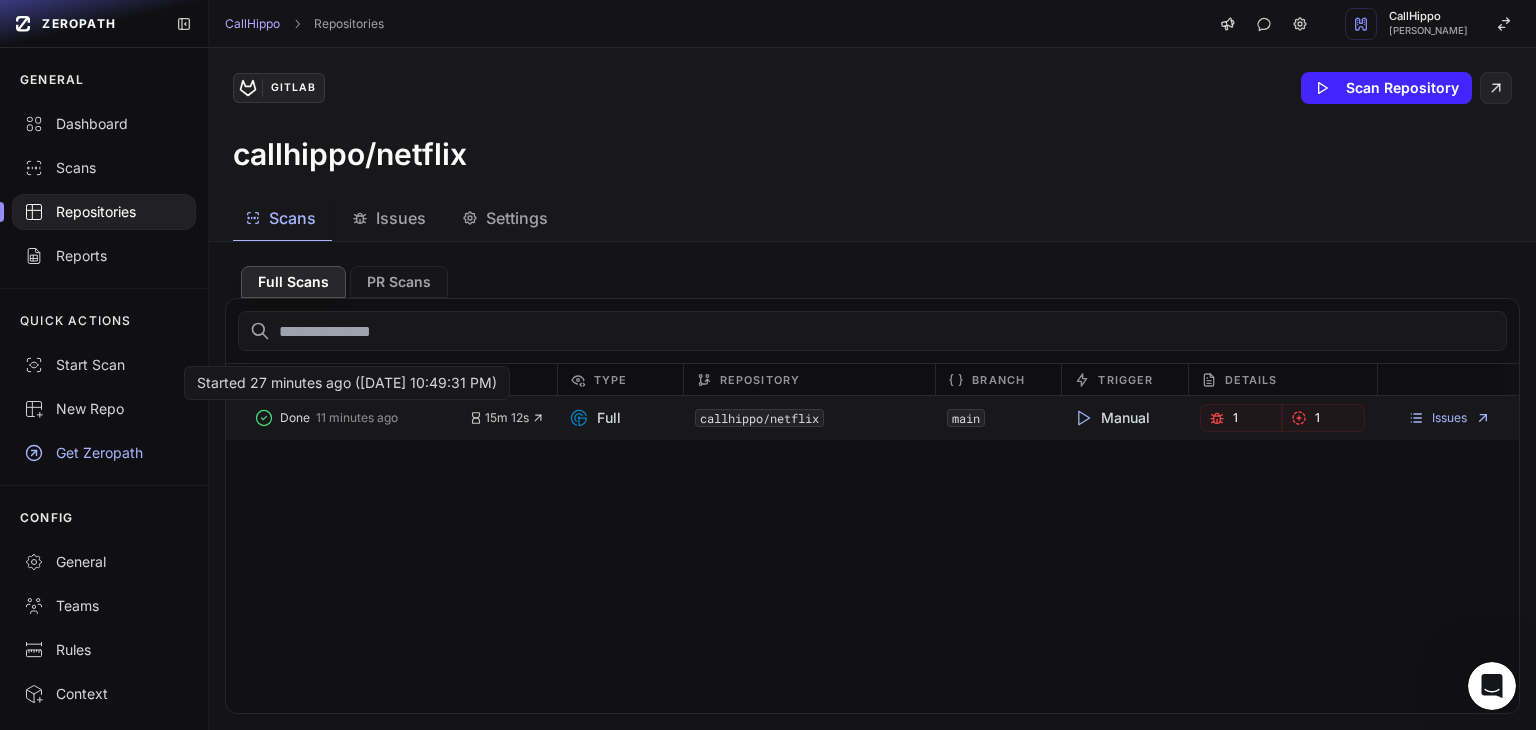 click on "Done   11 minutes ago" at bounding box center (361, 418) 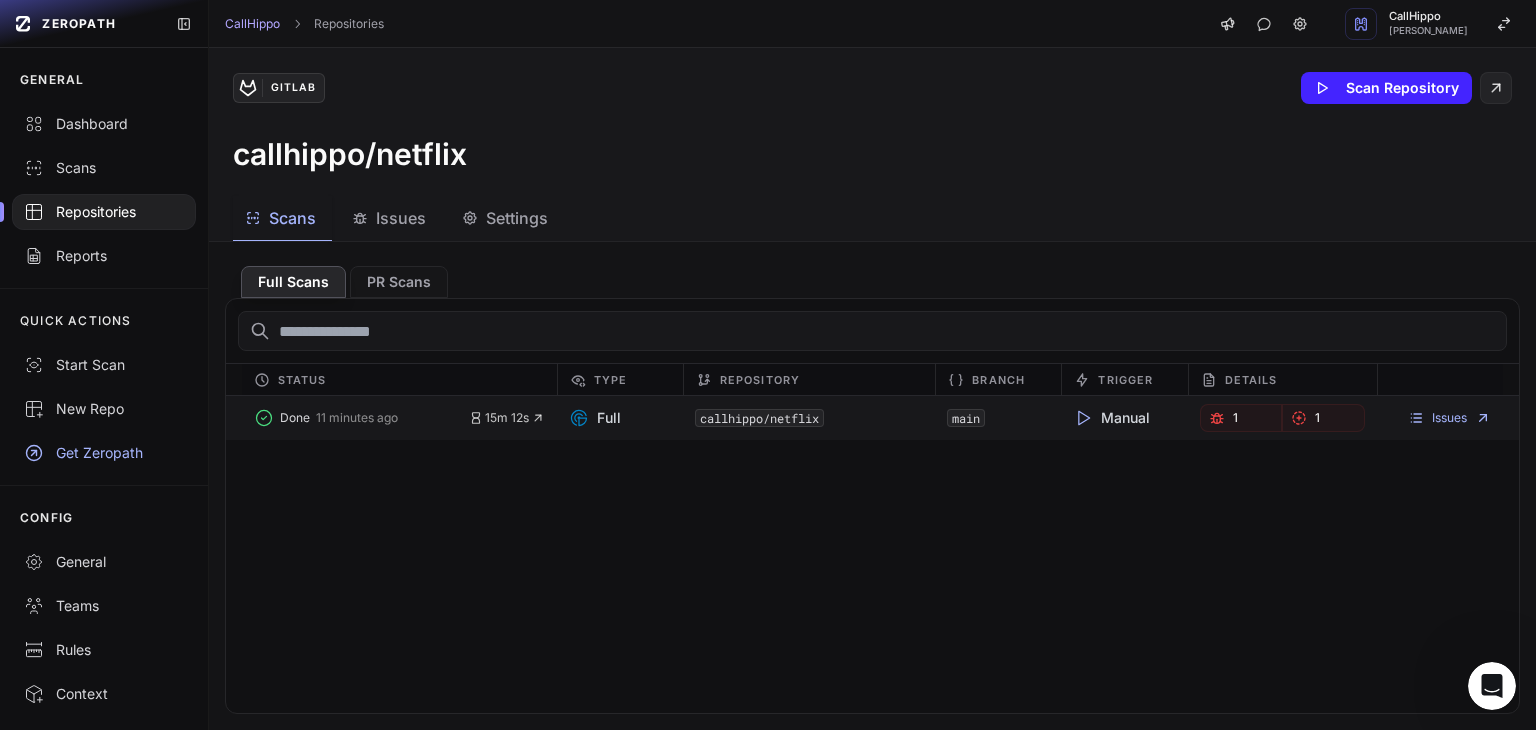 click on "callhippo/netflix" 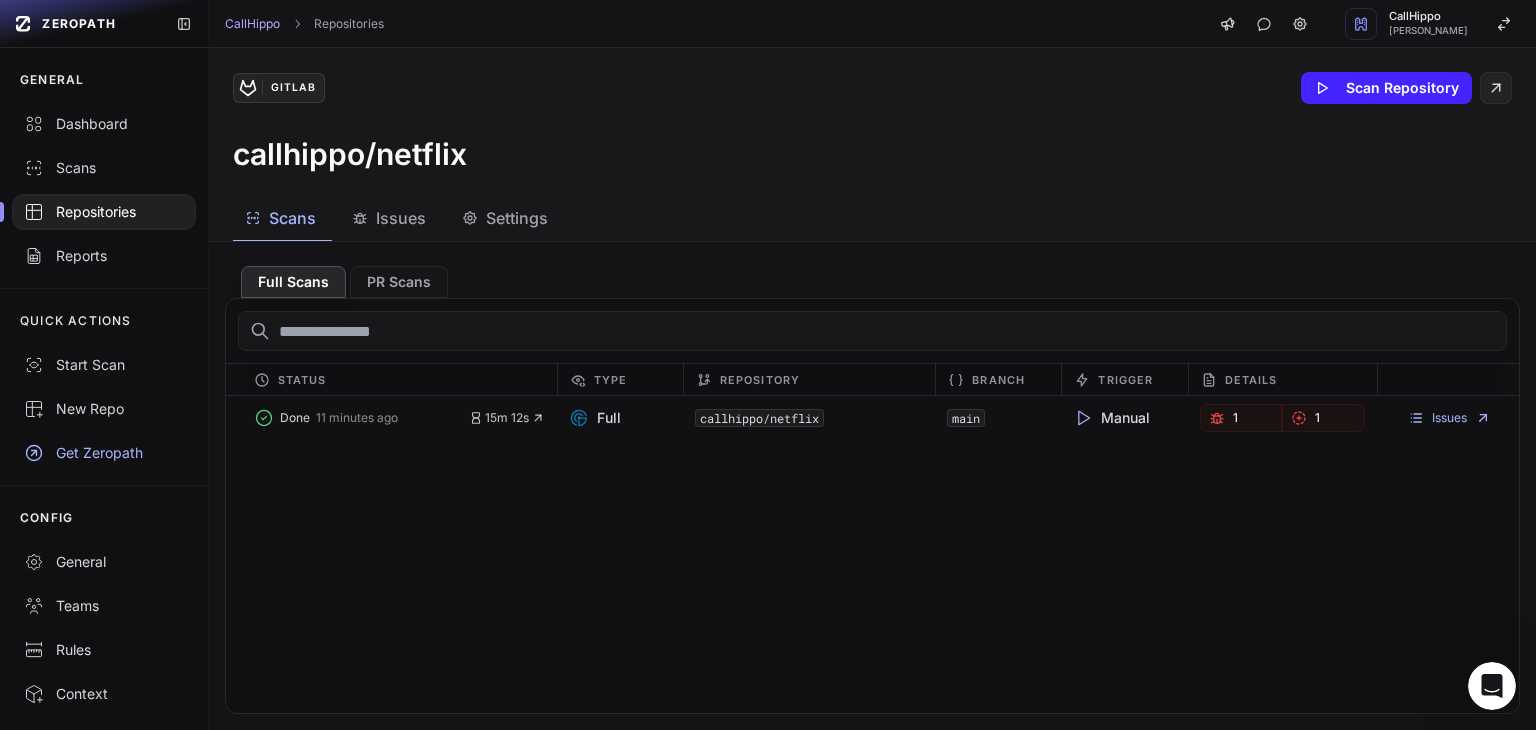 click on "Settings" 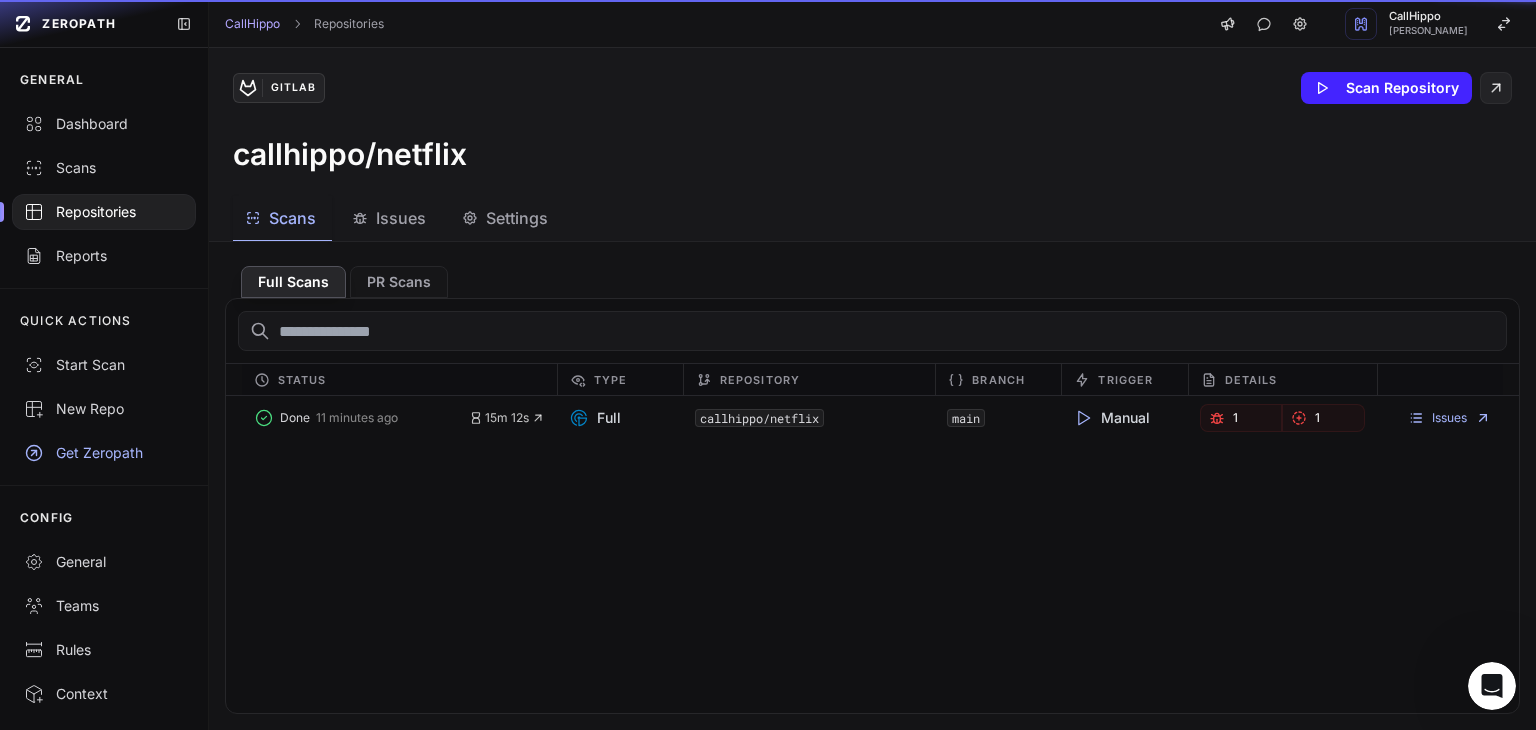 click on "Scans" at bounding box center (292, 218) 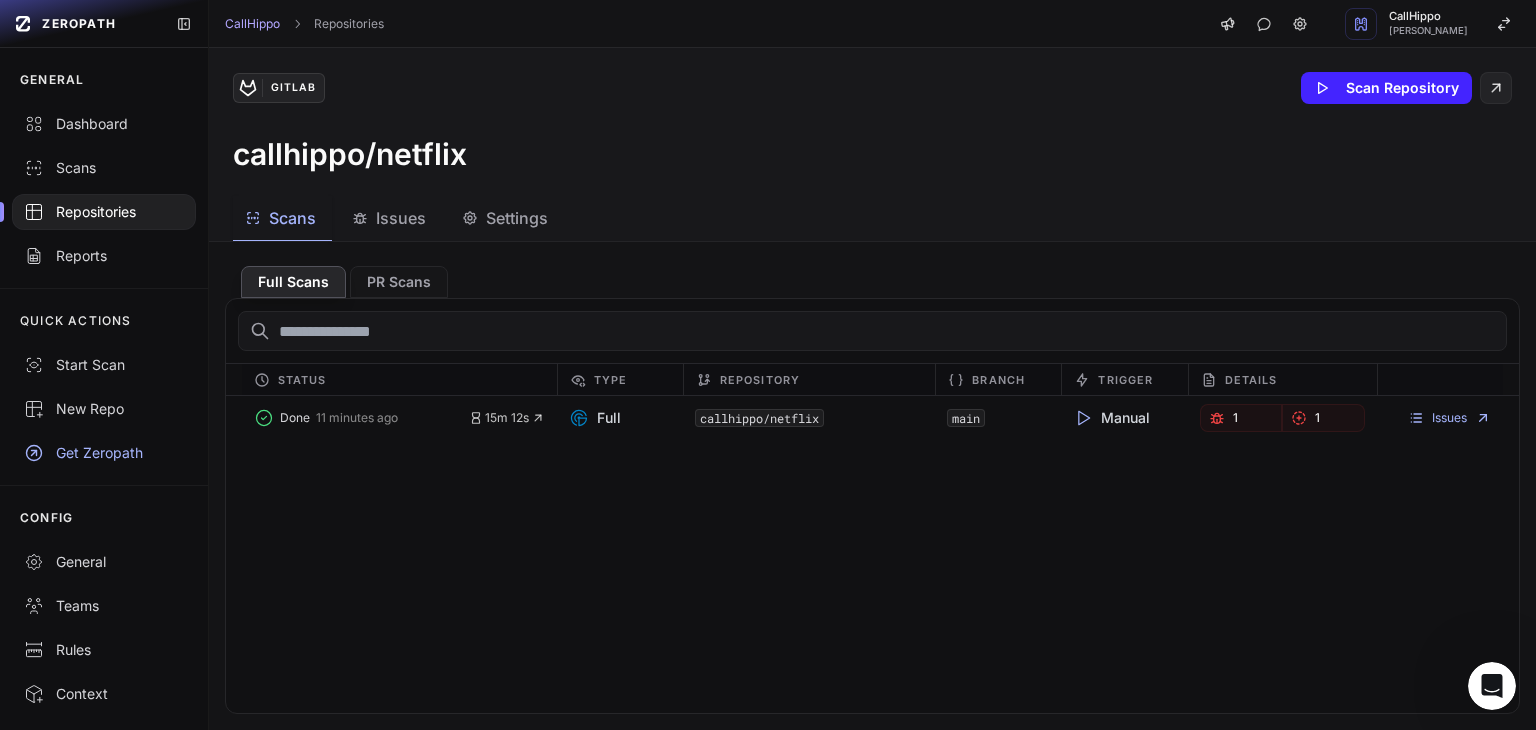click at bounding box center [104, 212] 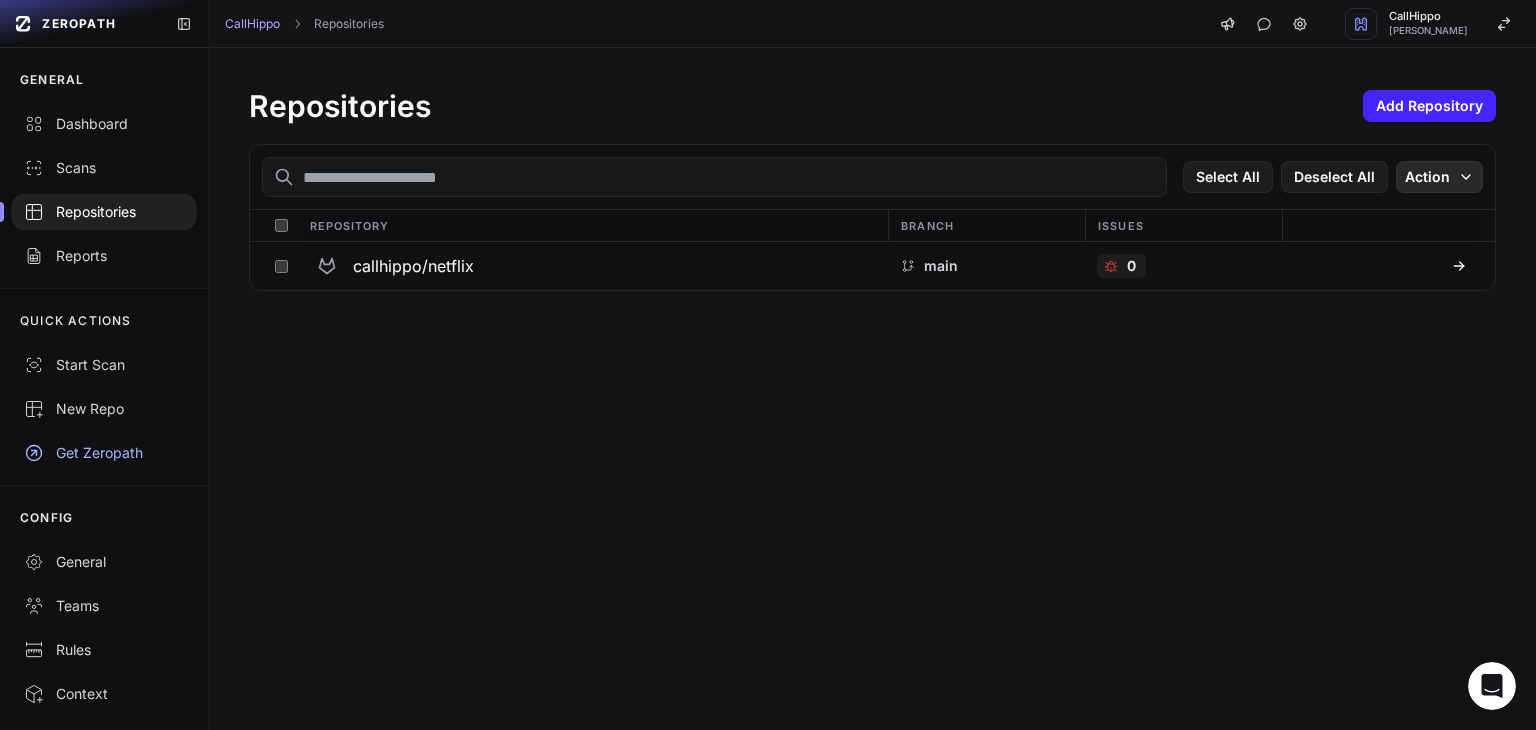 click on "Action" at bounding box center (1439, 177) 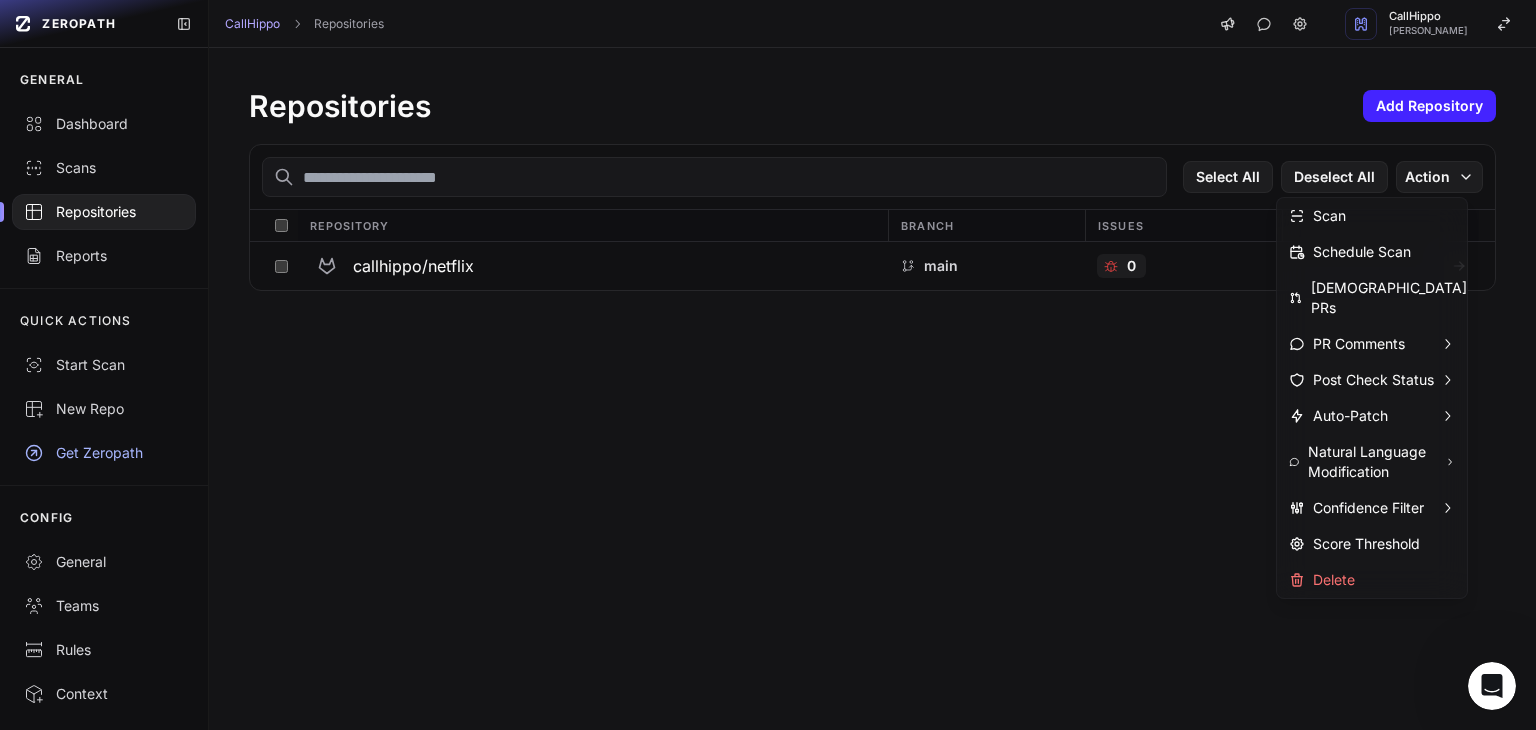 click on "Repositories   Add Repository           Select All   Deselect All   Action
Repository     Branch     Issues               callhippo/netflix       main     0" at bounding box center (872, 389) 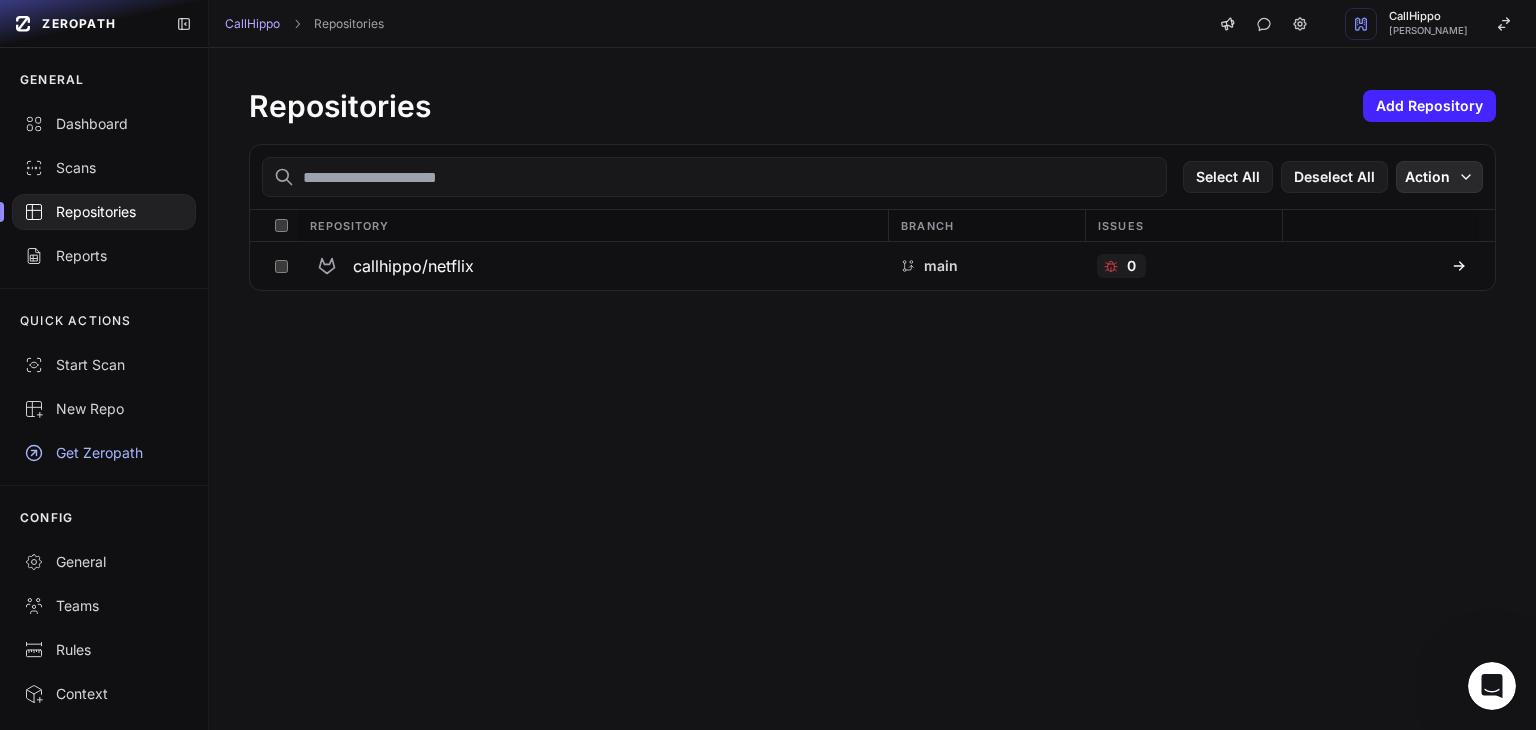 click on "Action" at bounding box center (1439, 177) 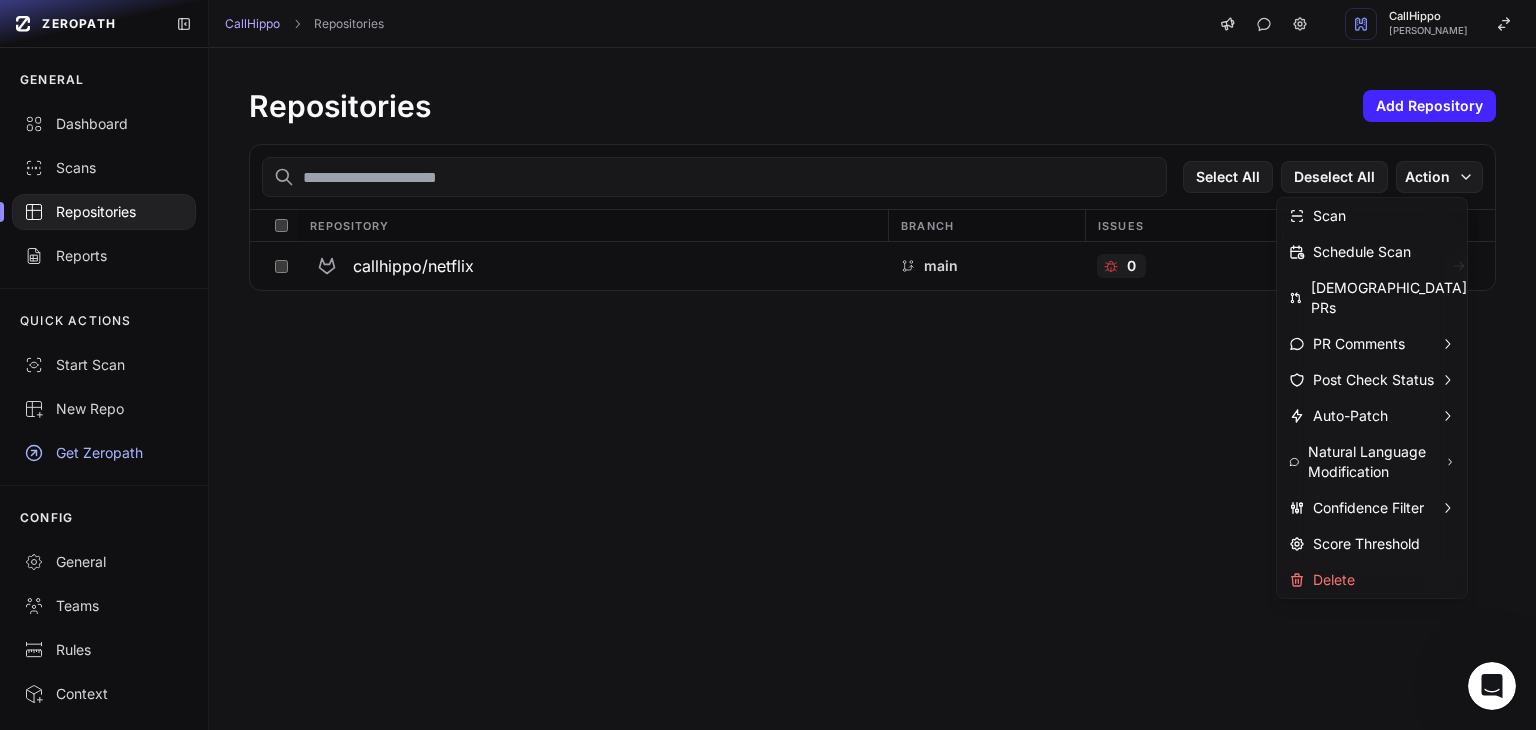 click 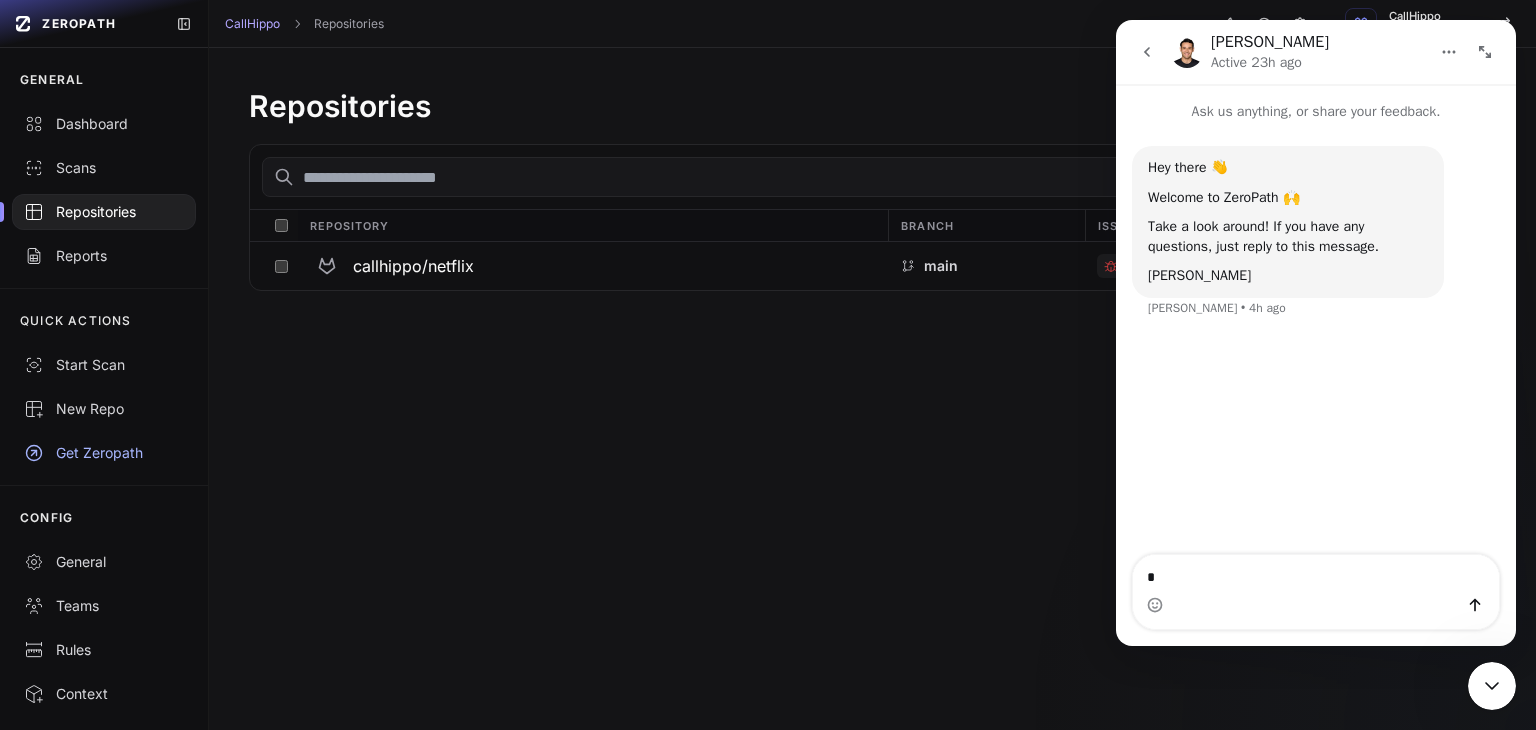 type on "**" 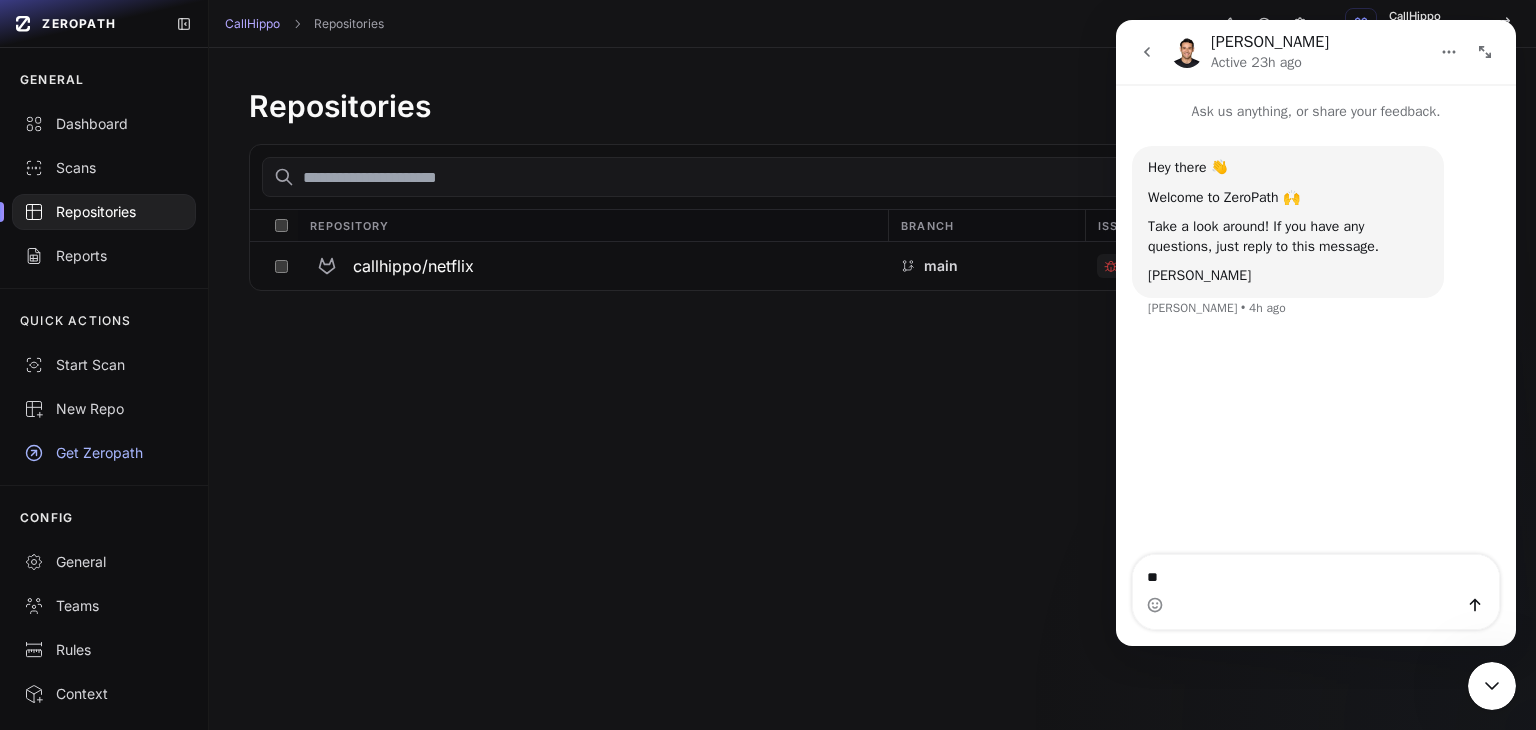 type 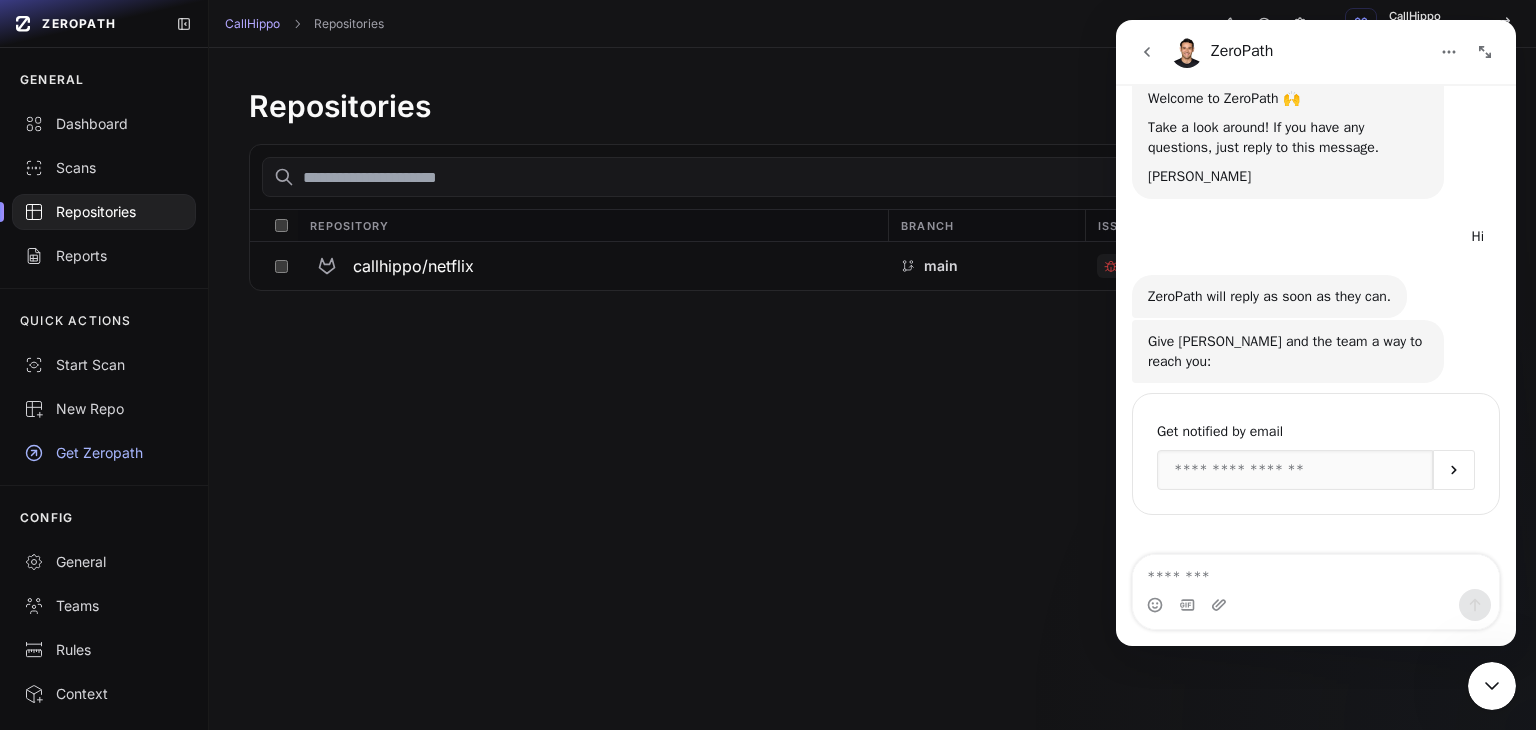 scroll, scrollTop: 144, scrollLeft: 0, axis: vertical 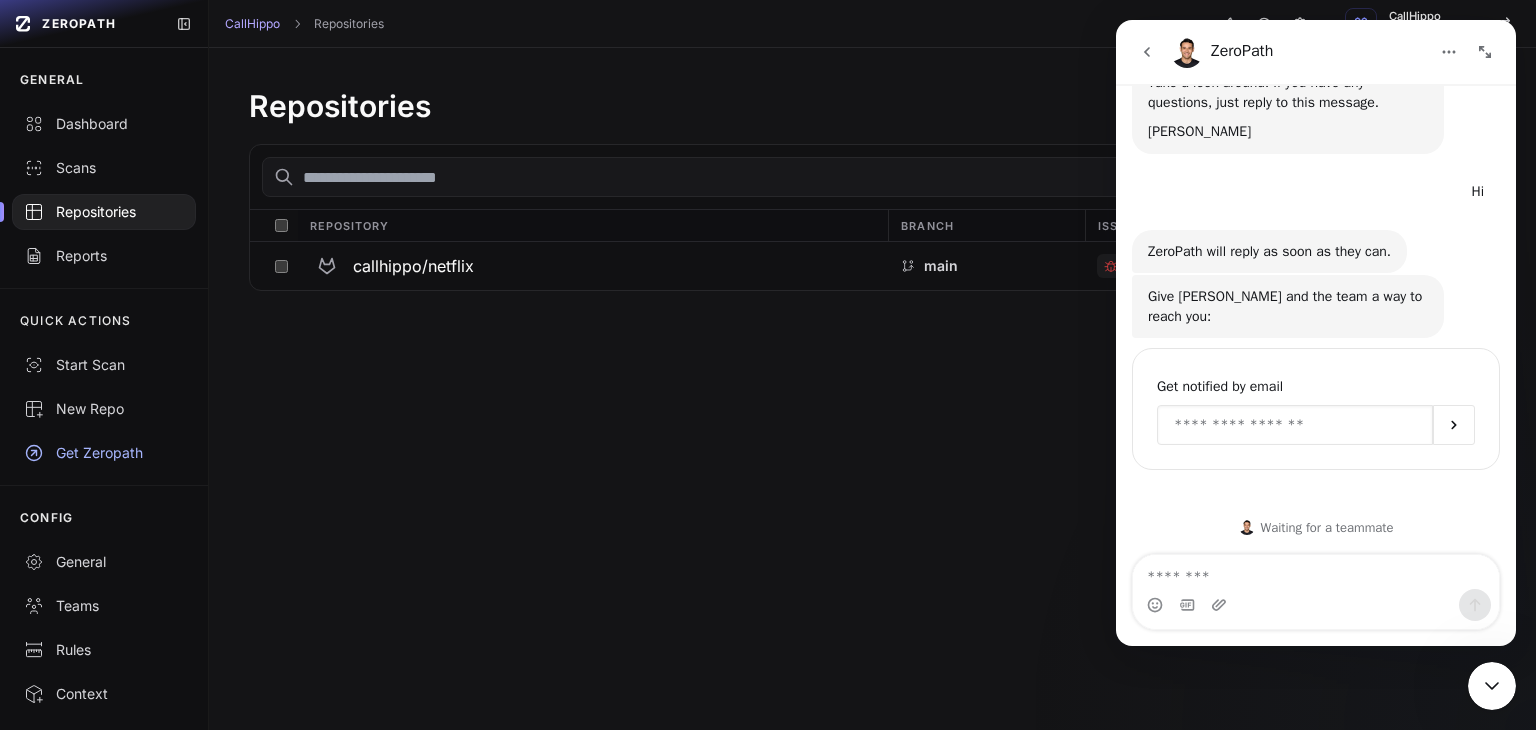 click at bounding box center (1295, 425) 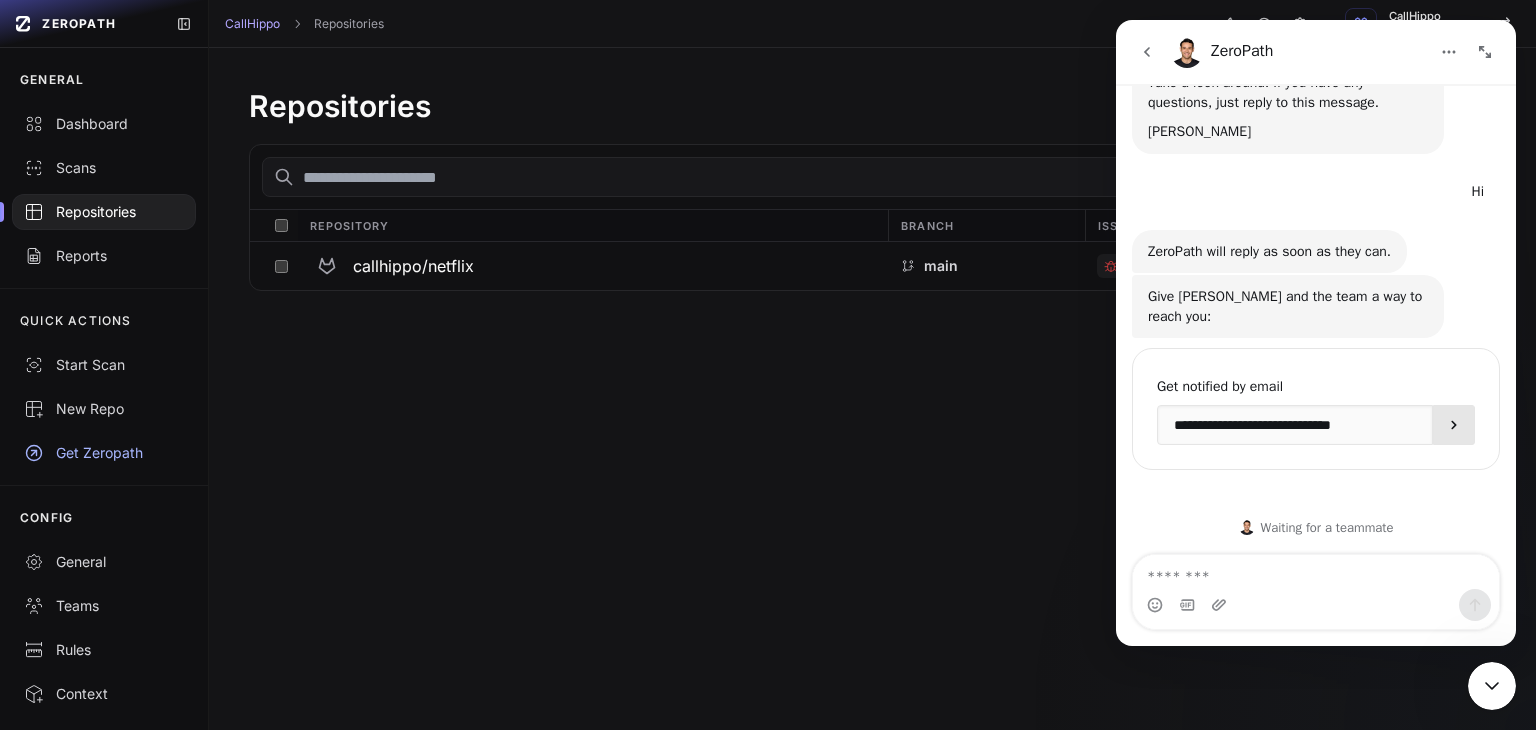 click at bounding box center (1454, 425) 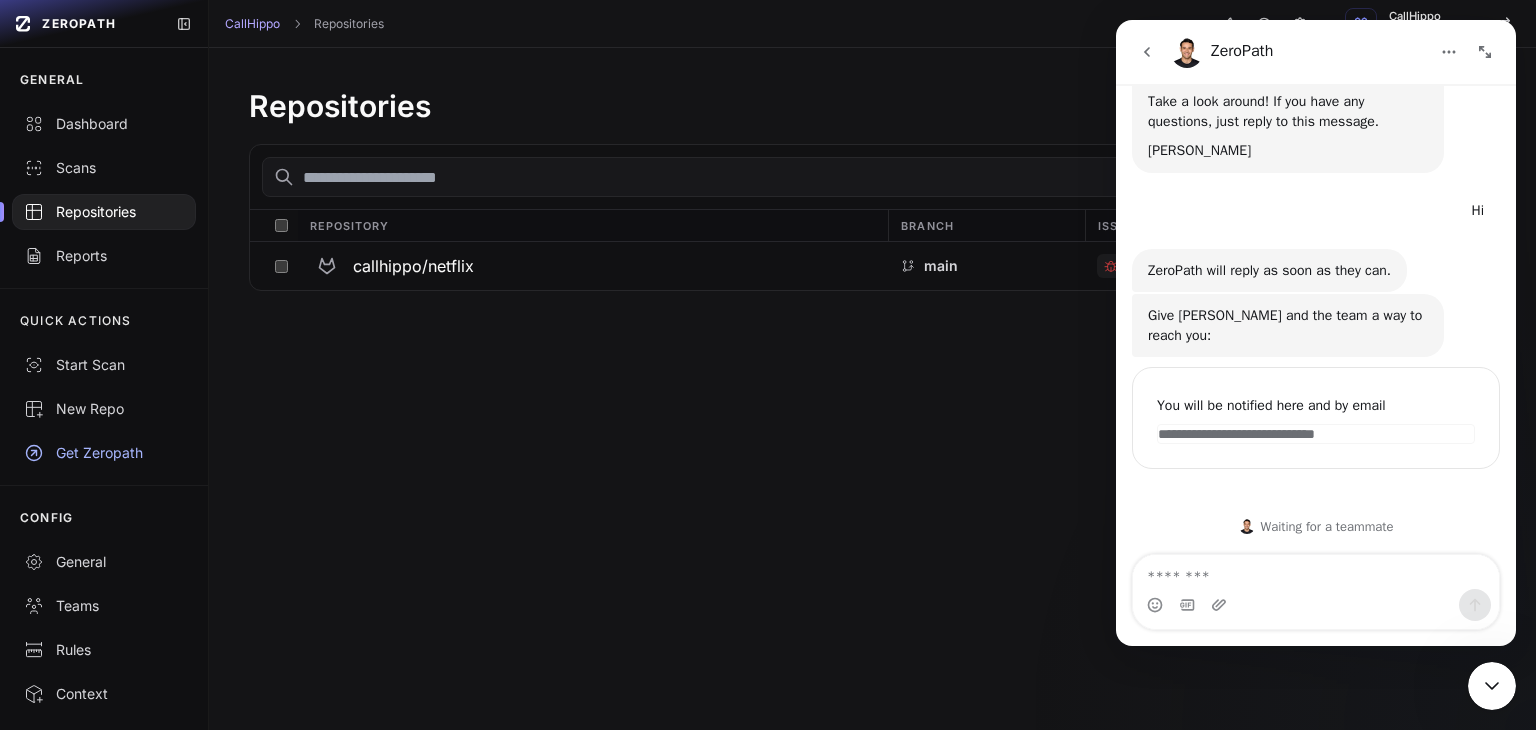 scroll, scrollTop: 124, scrollLeft: 0, axis: vertical 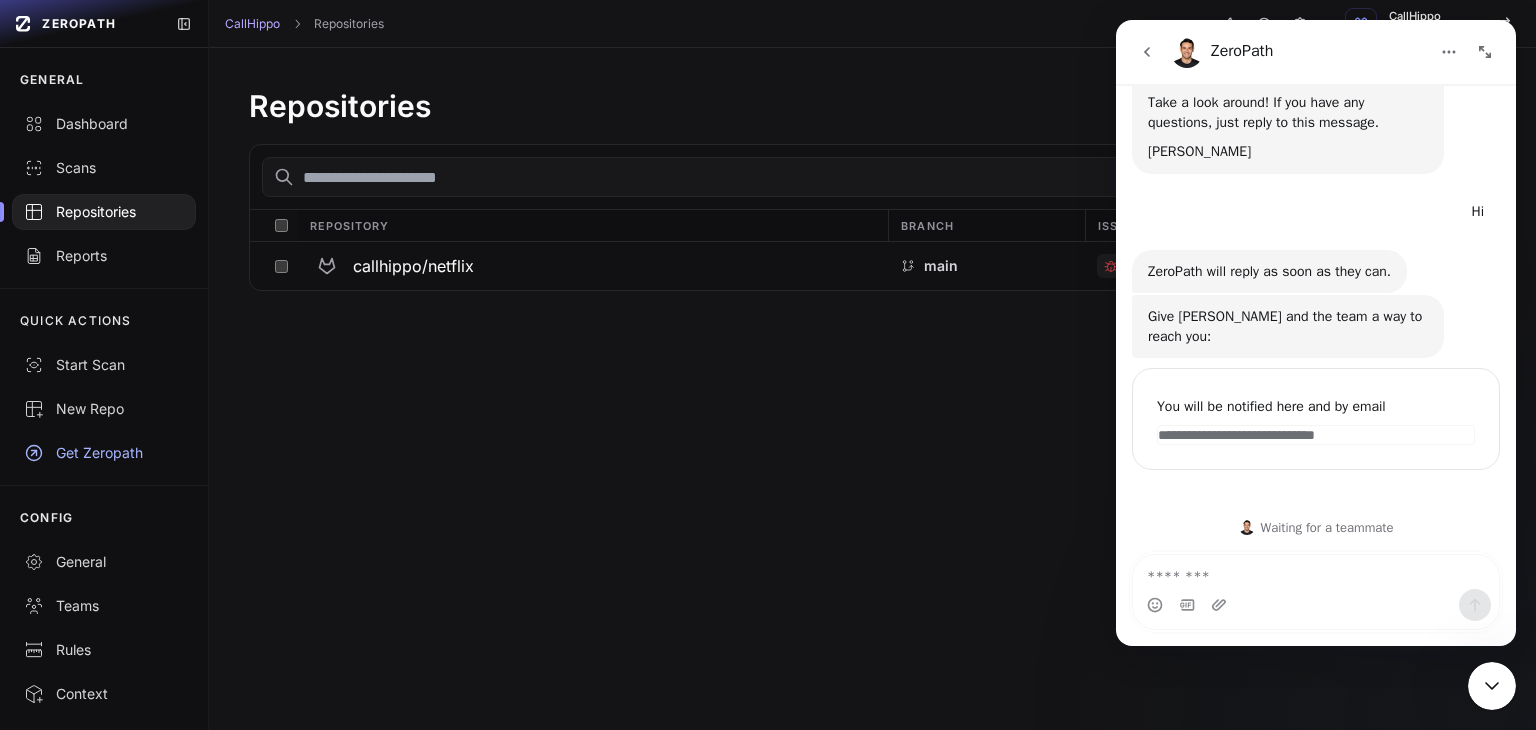 click at bounding box center (1316, 572) 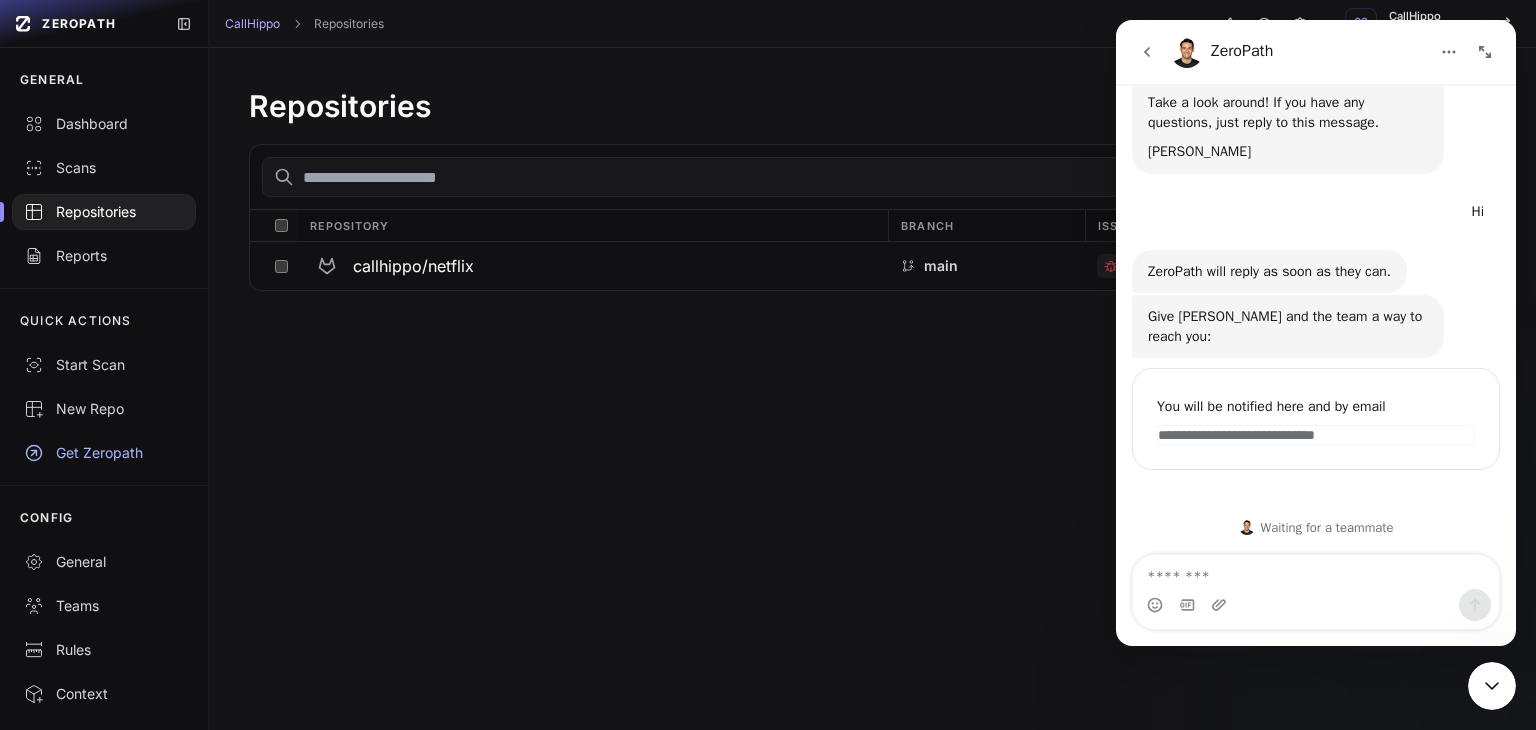 click on "Repositories   Add Repository           Select All   Deselect All   Action
Repository     Branch     Issues               callhippo/netflix       main     0" at bounding box center (872, 389) 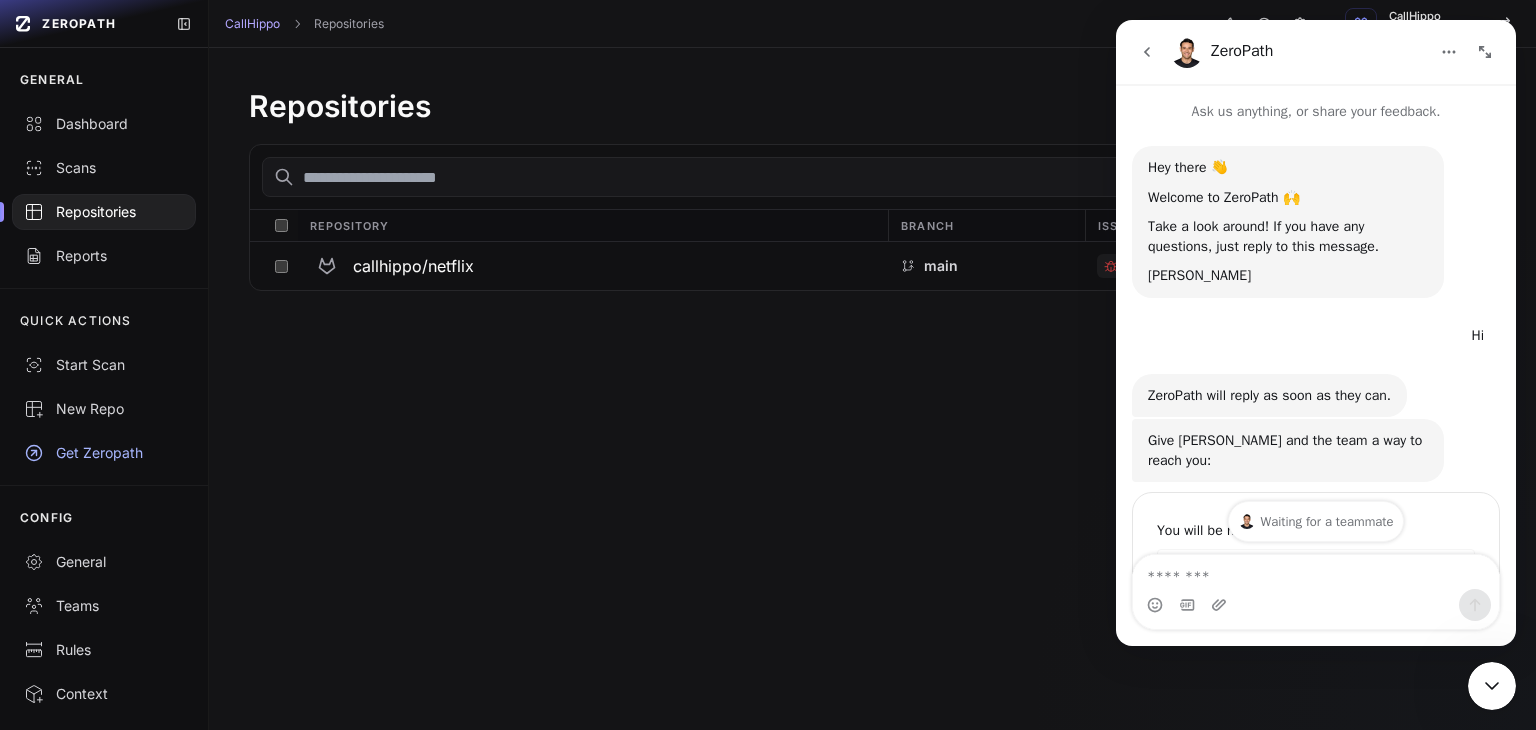 scroll, scrollTop: 124, scrollLeft: 0, axis: vertical 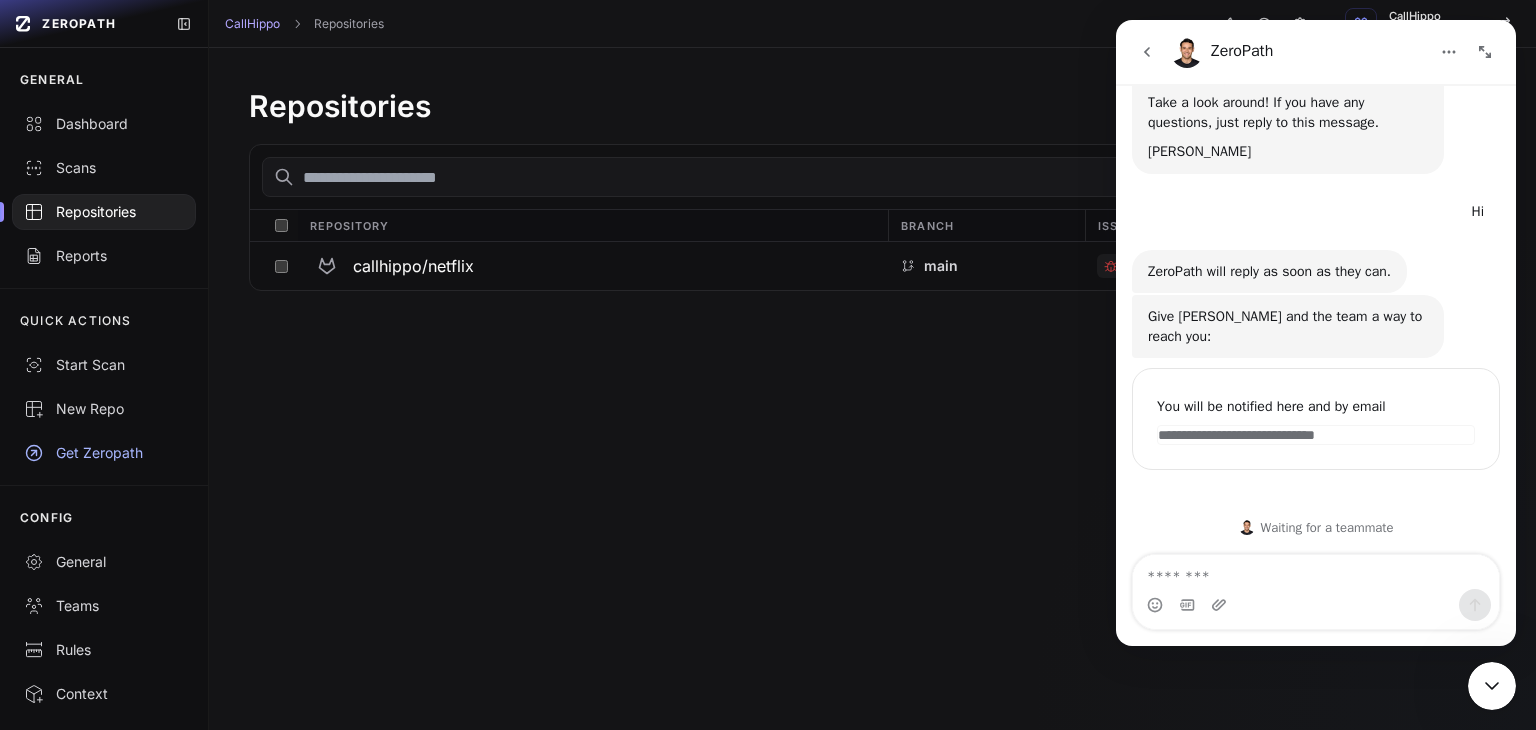 type 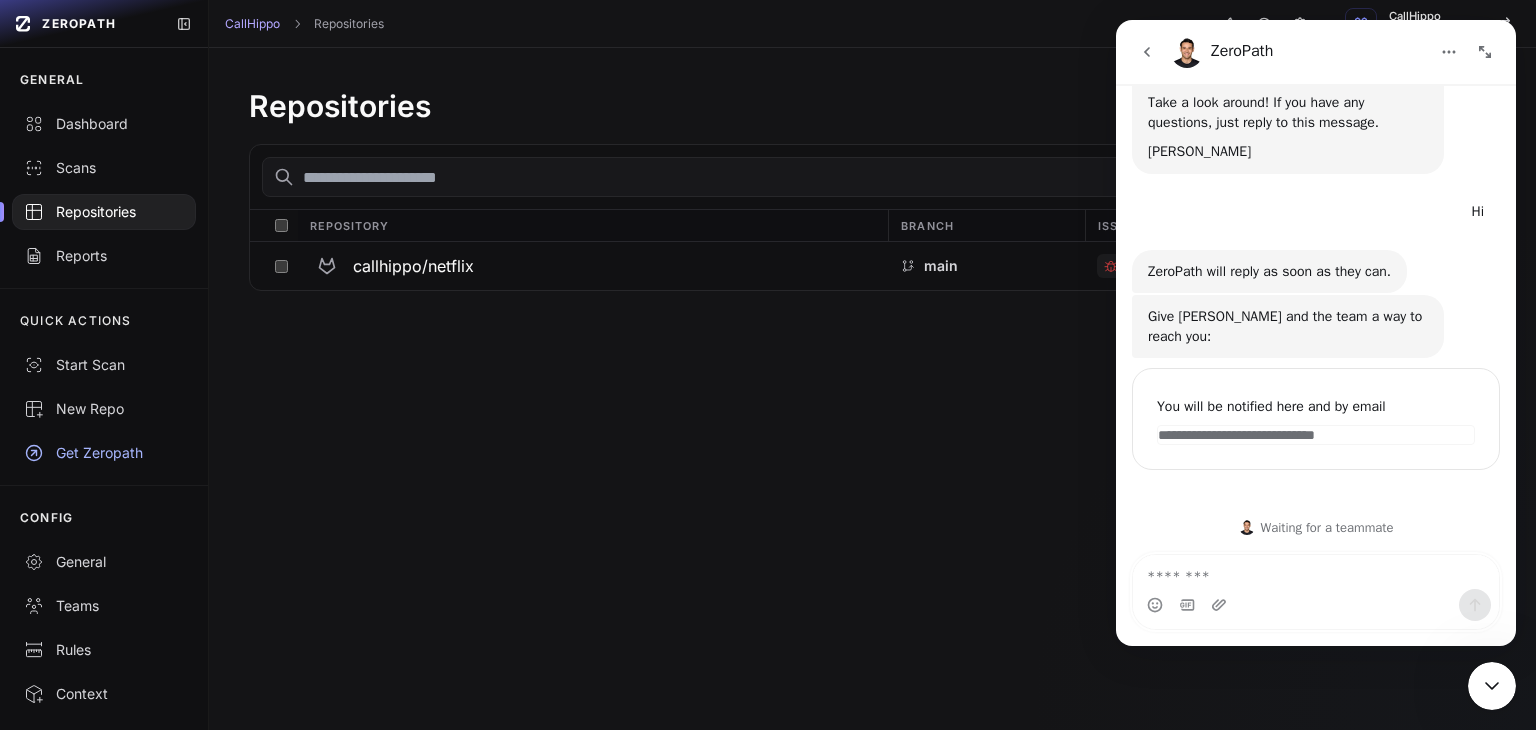 click at bounding box center [1316, 572] 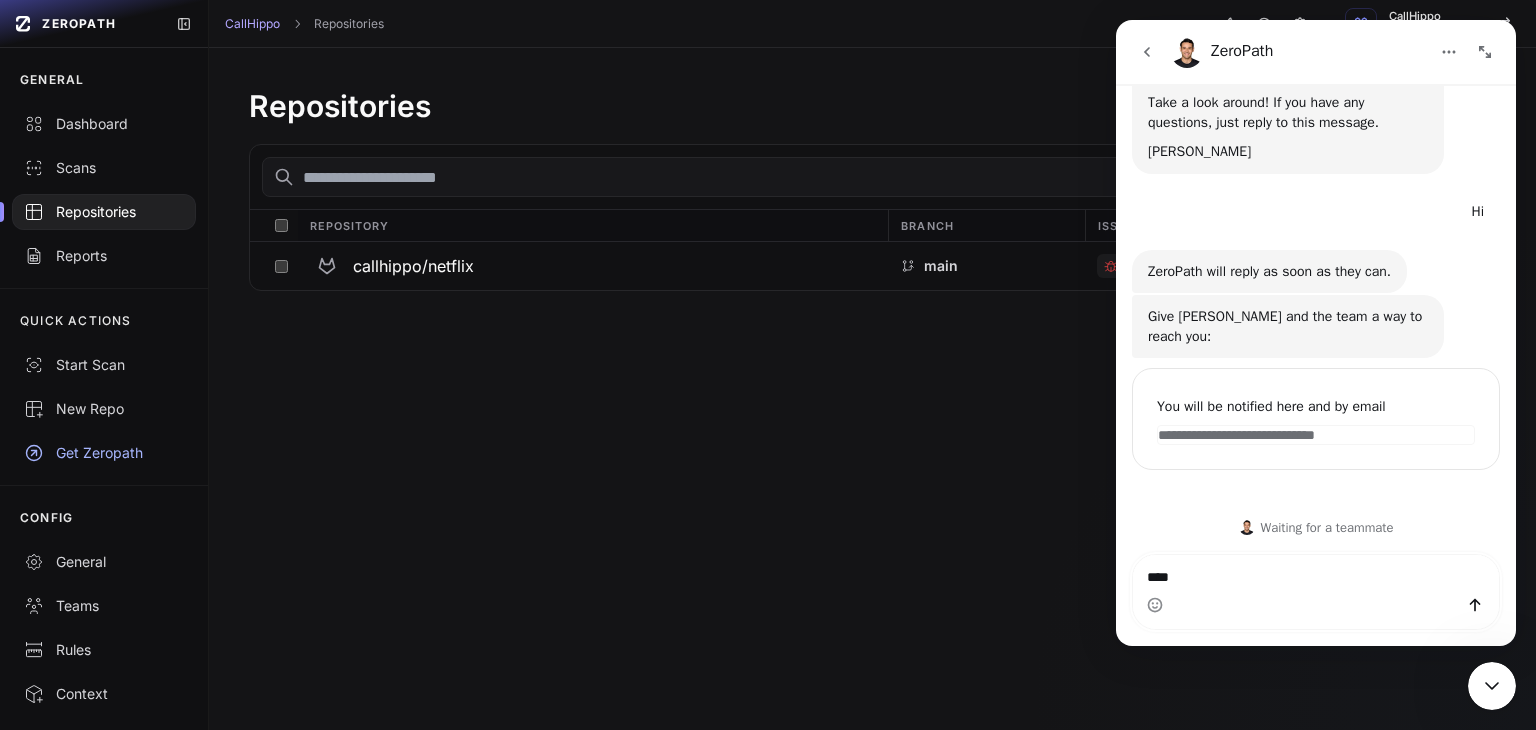 type on "*****" 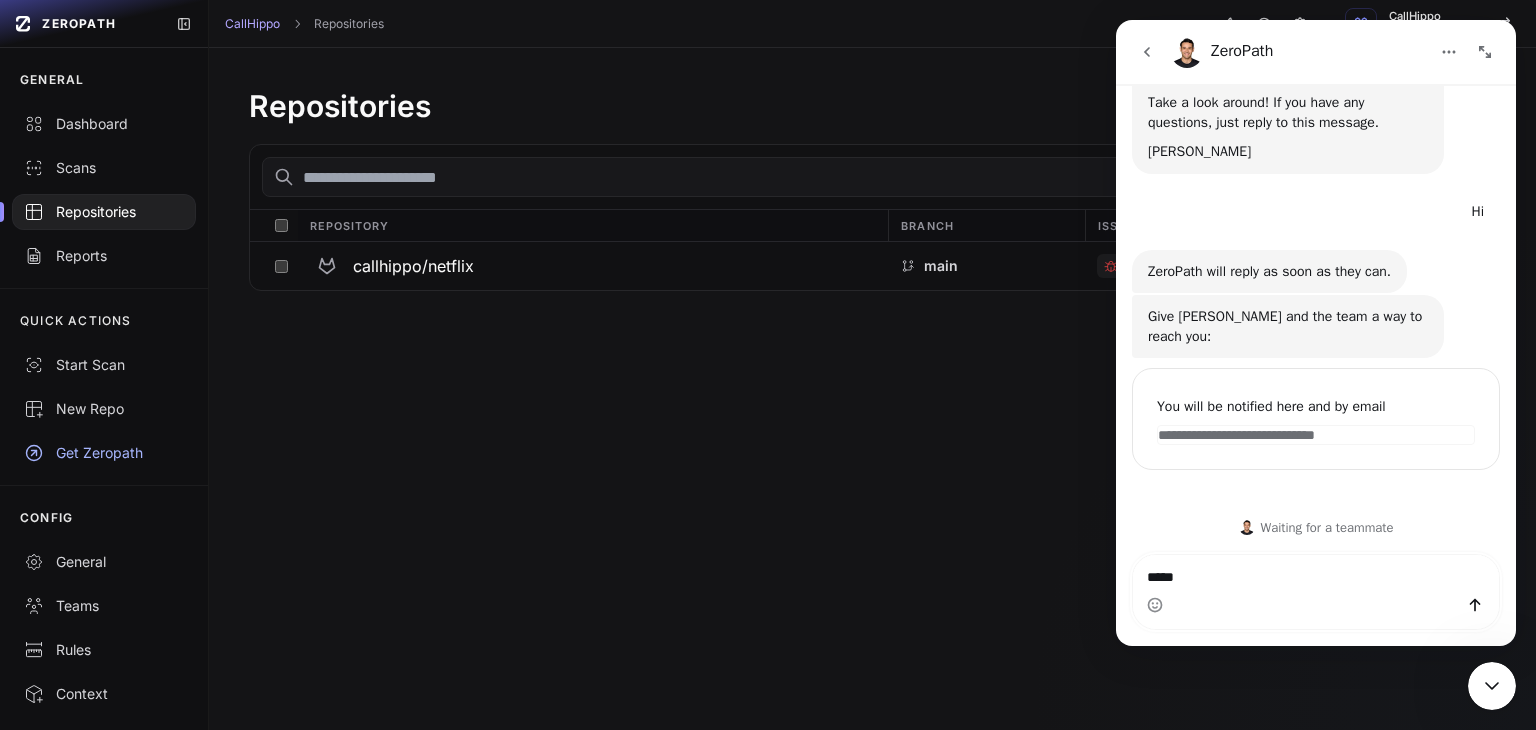 type 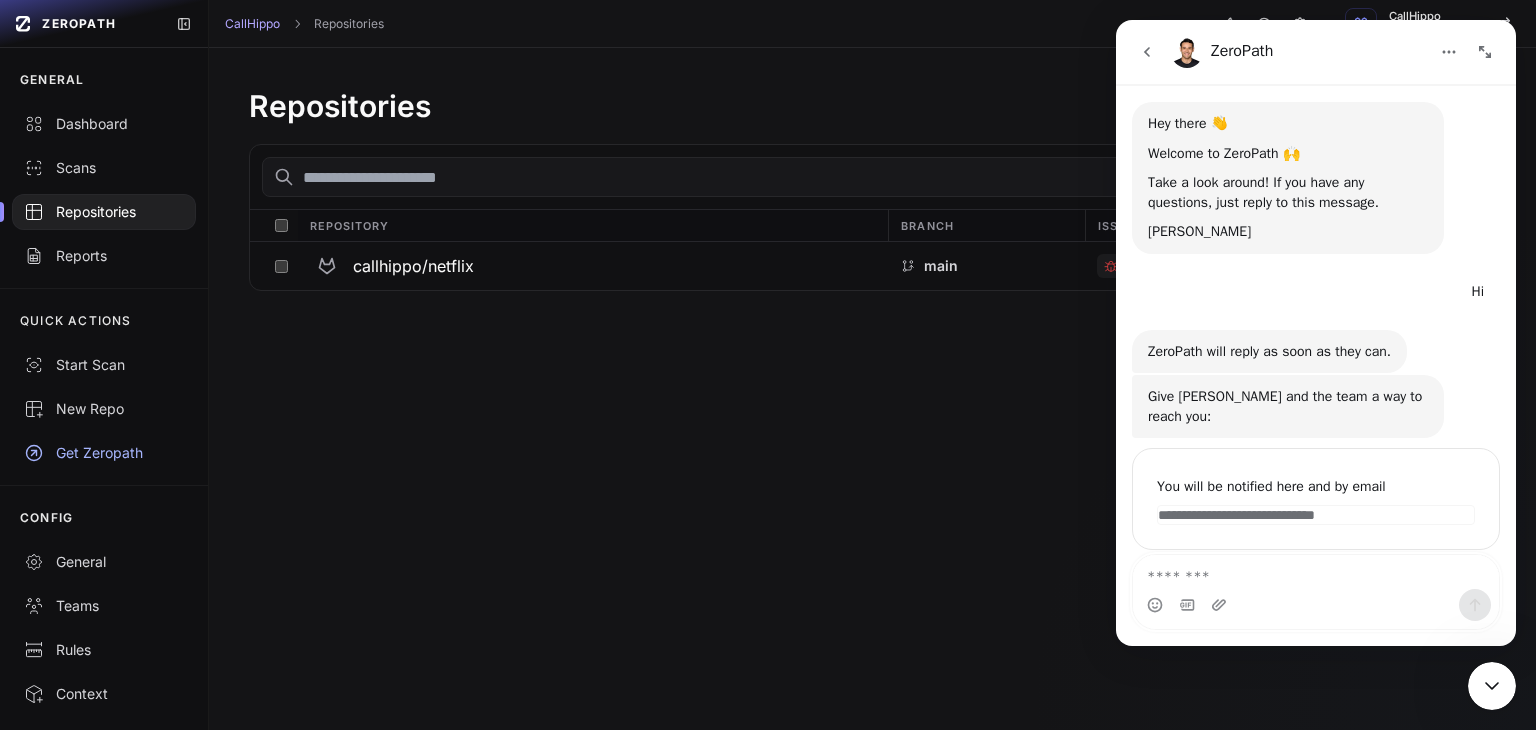scroll, scrollTop: 0, scrollLeft: 0, axis: both 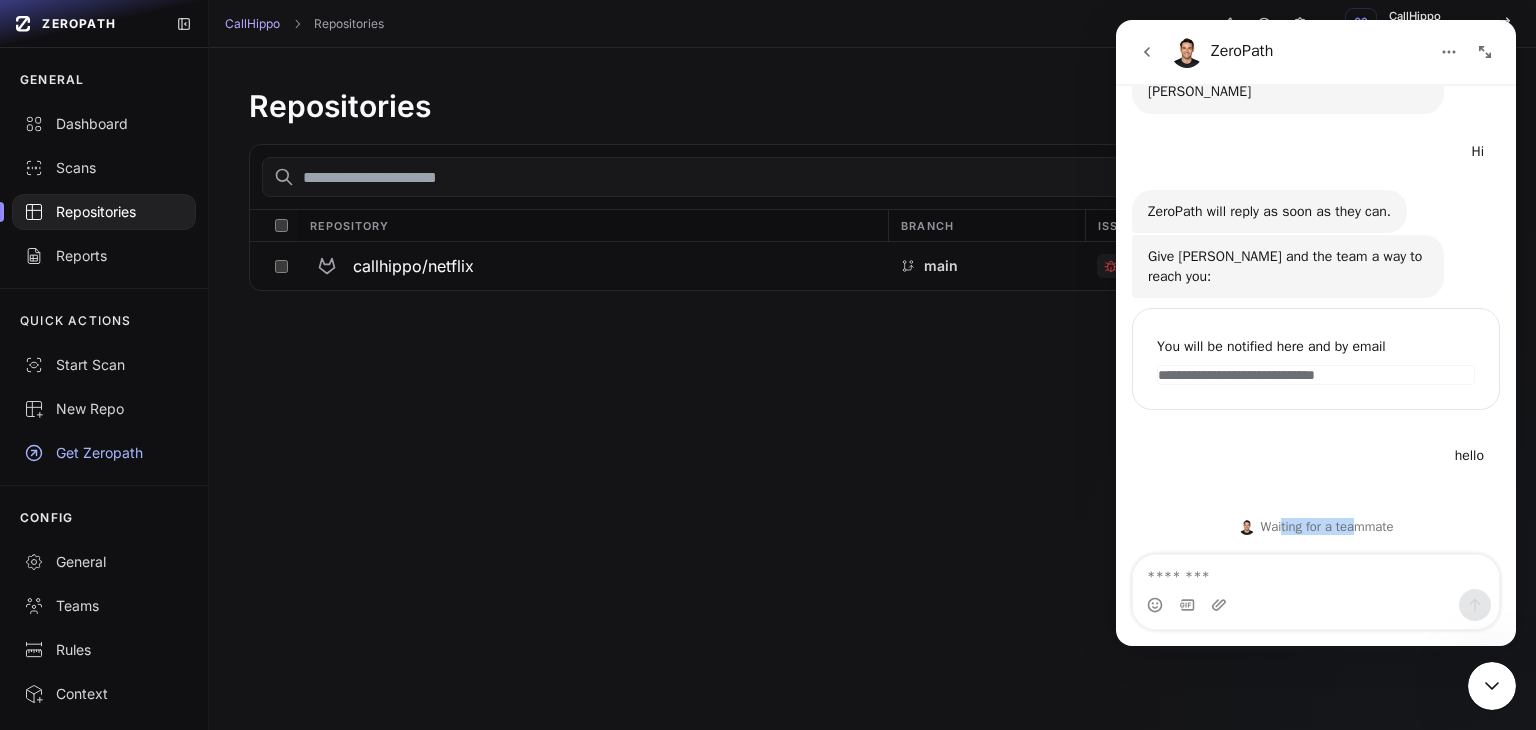drag, startPoint x: 1277, startPoint y: 525, endPoint x: 1372, endPoint y: 537, distance: 95.7549 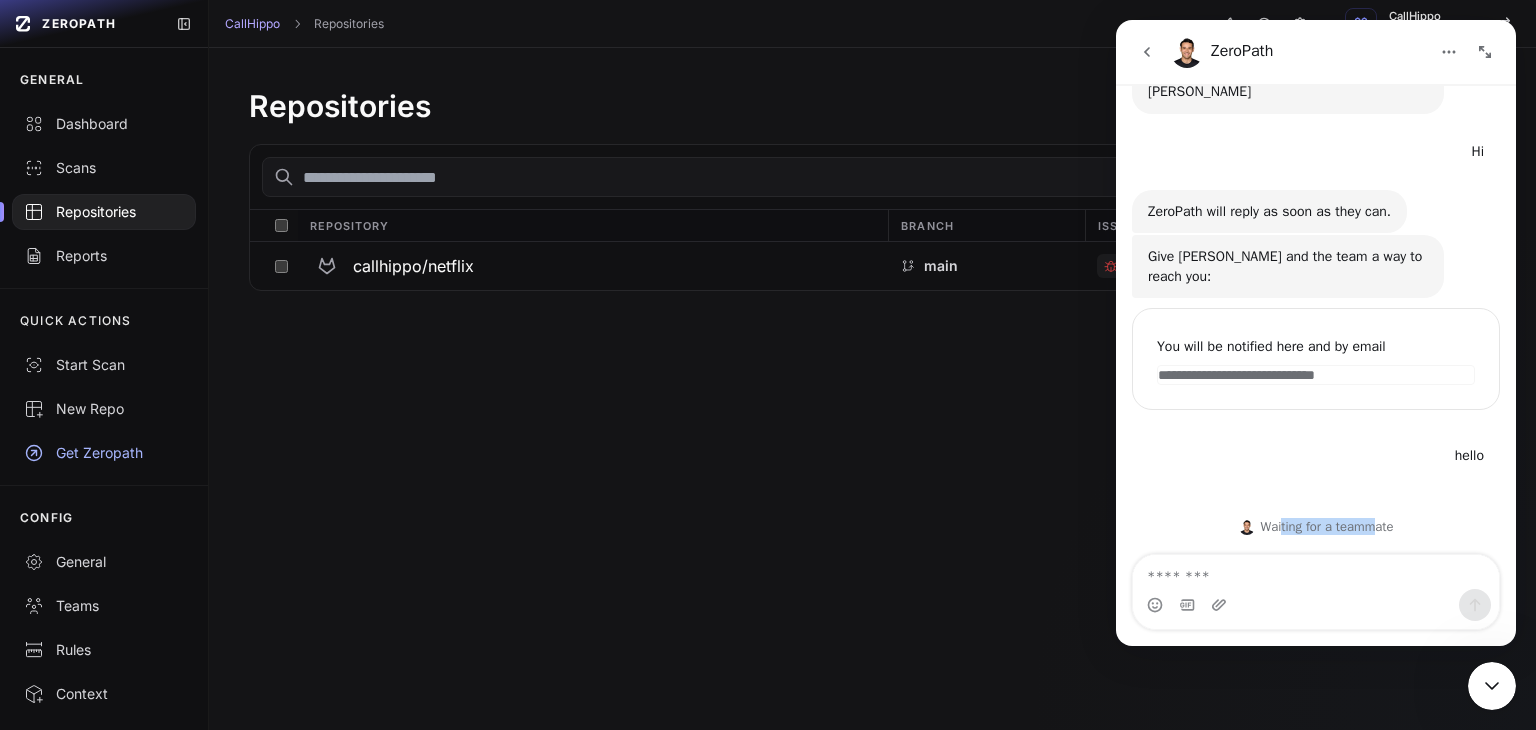 click on "Waiting for a teammate" at bounding box center (1316, 527) 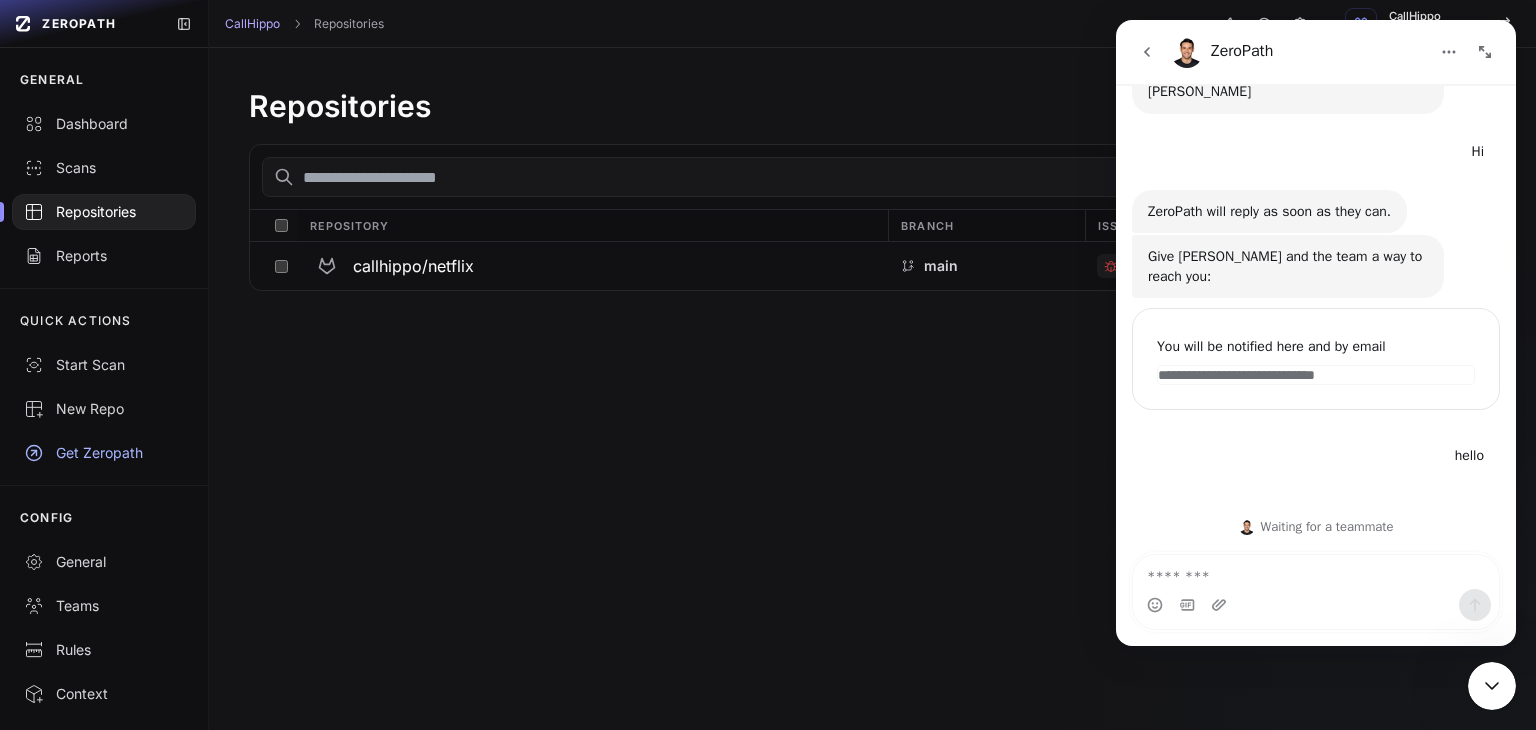 click at bounding box center [1316, 572] 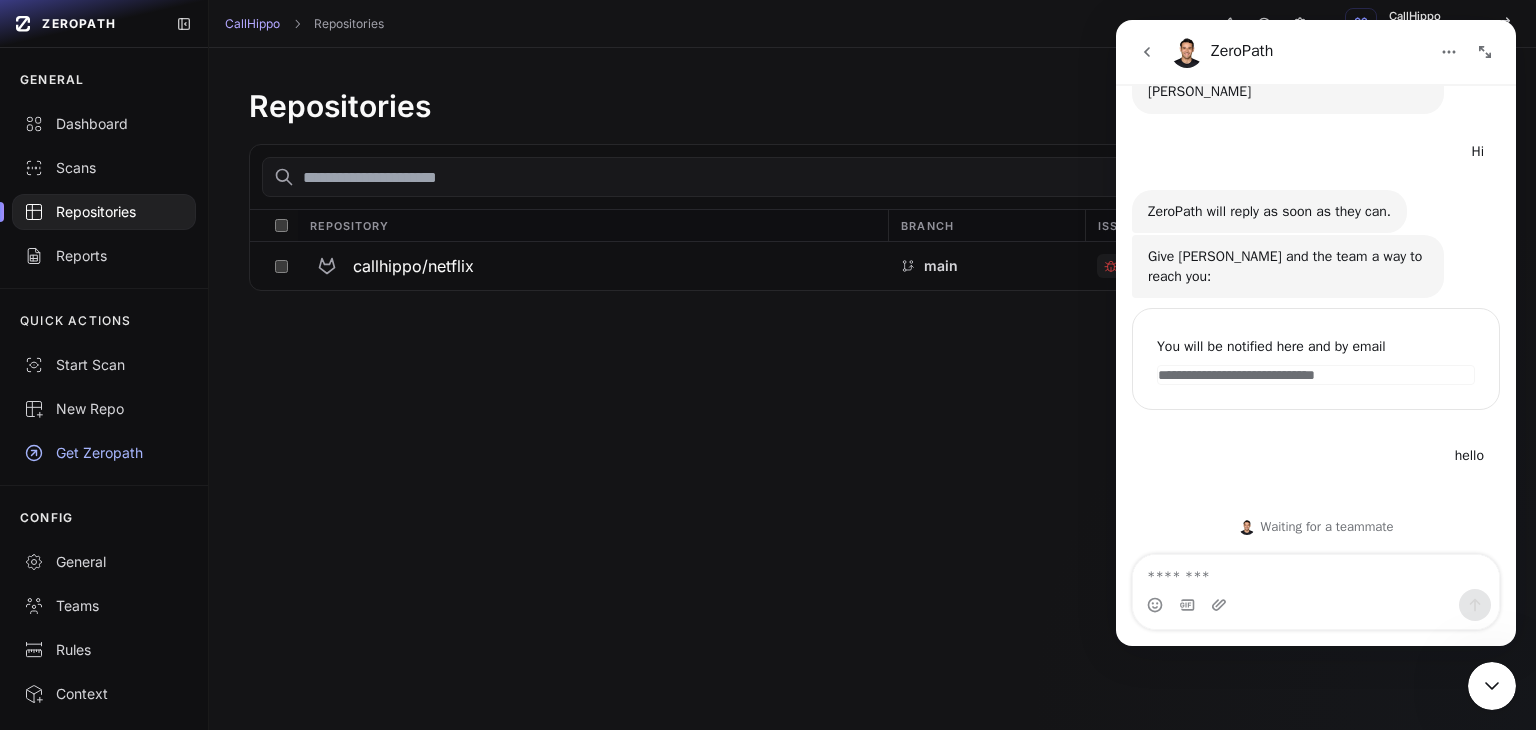 click on "Repositories   Add Repository           Select All   Deselect All   Action
Repository     Branch     Issues               callhippo/netflix       main     0" at bounding box center (872, 189) 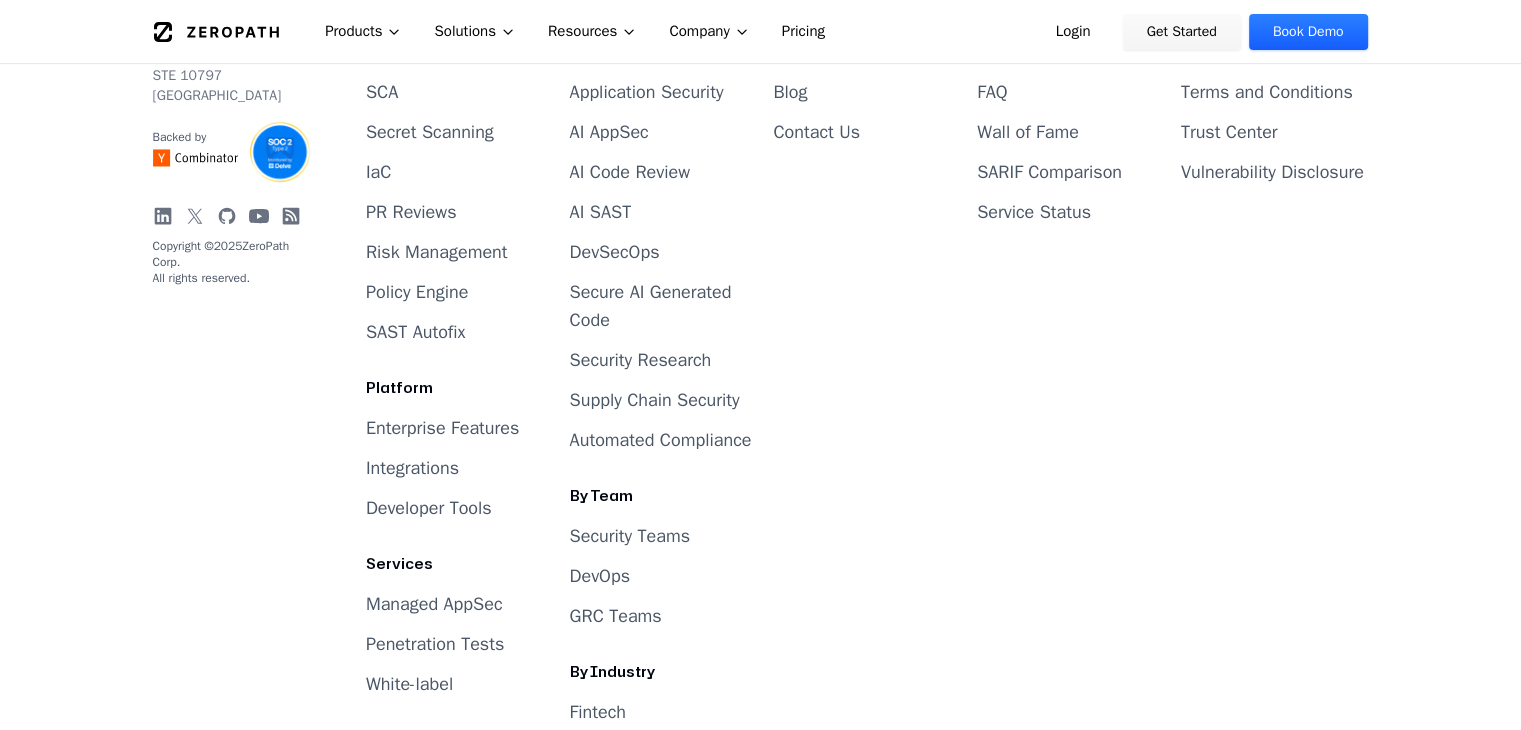 scroll, scrollTop: 8524, scrollLeft: 0, axis: vertical 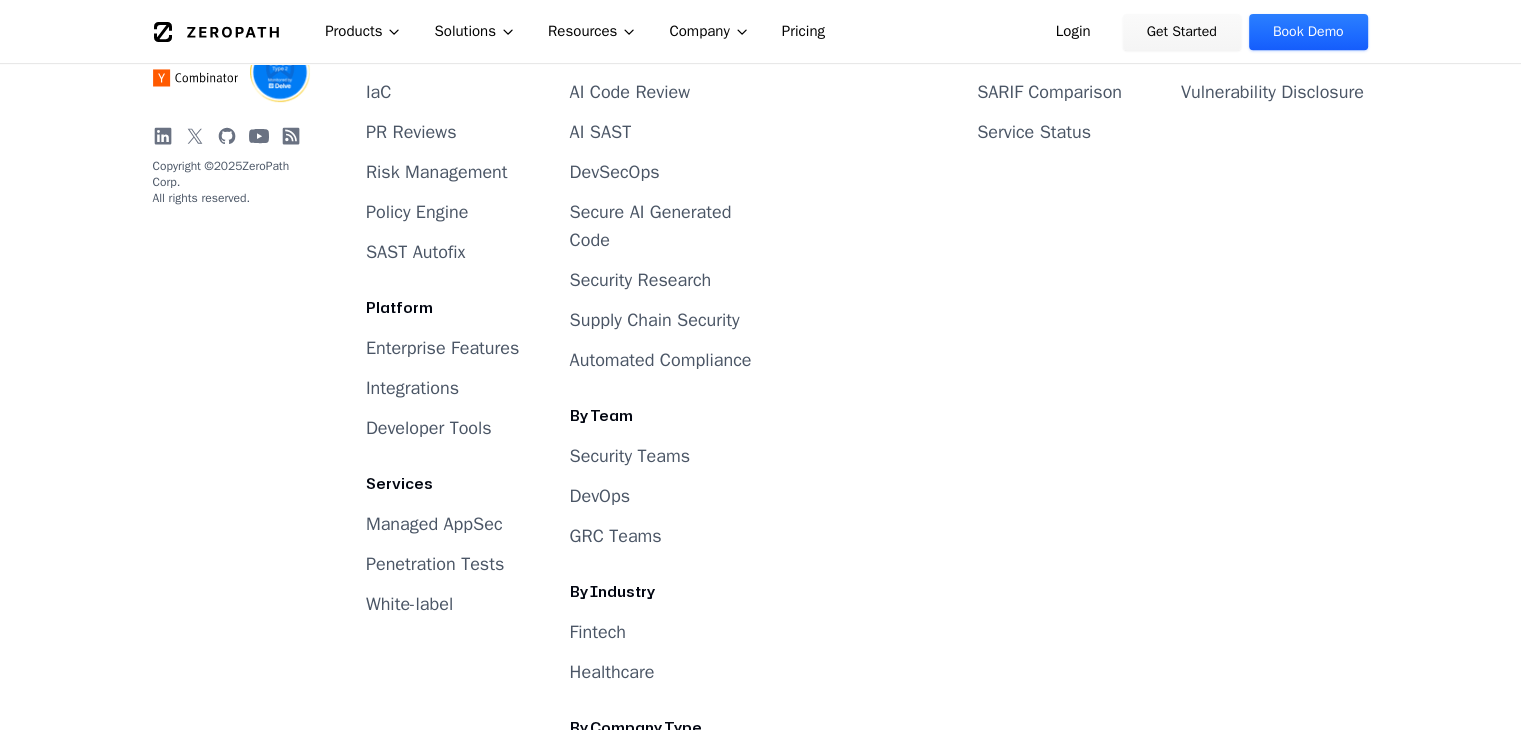click 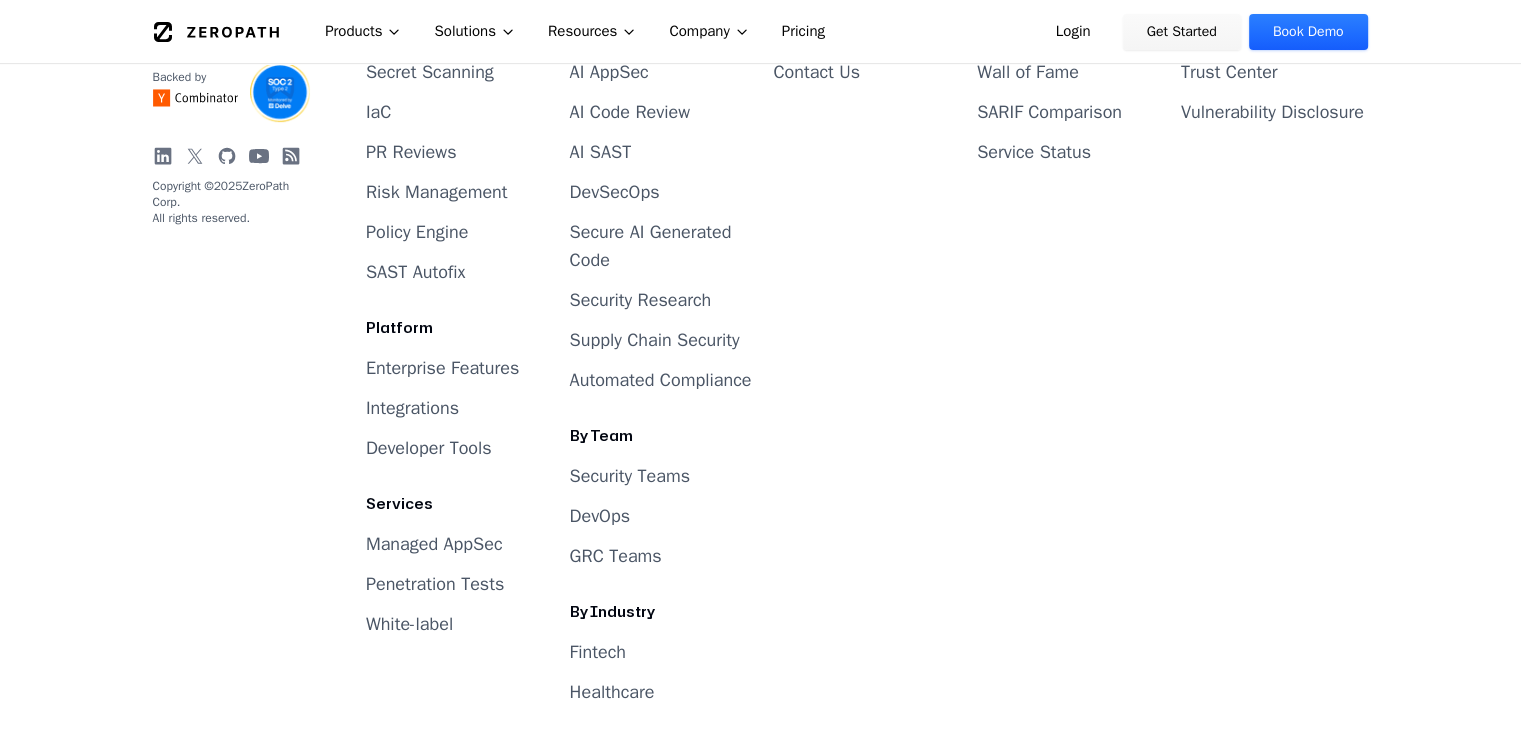 click at bounding box center [280, 92] 